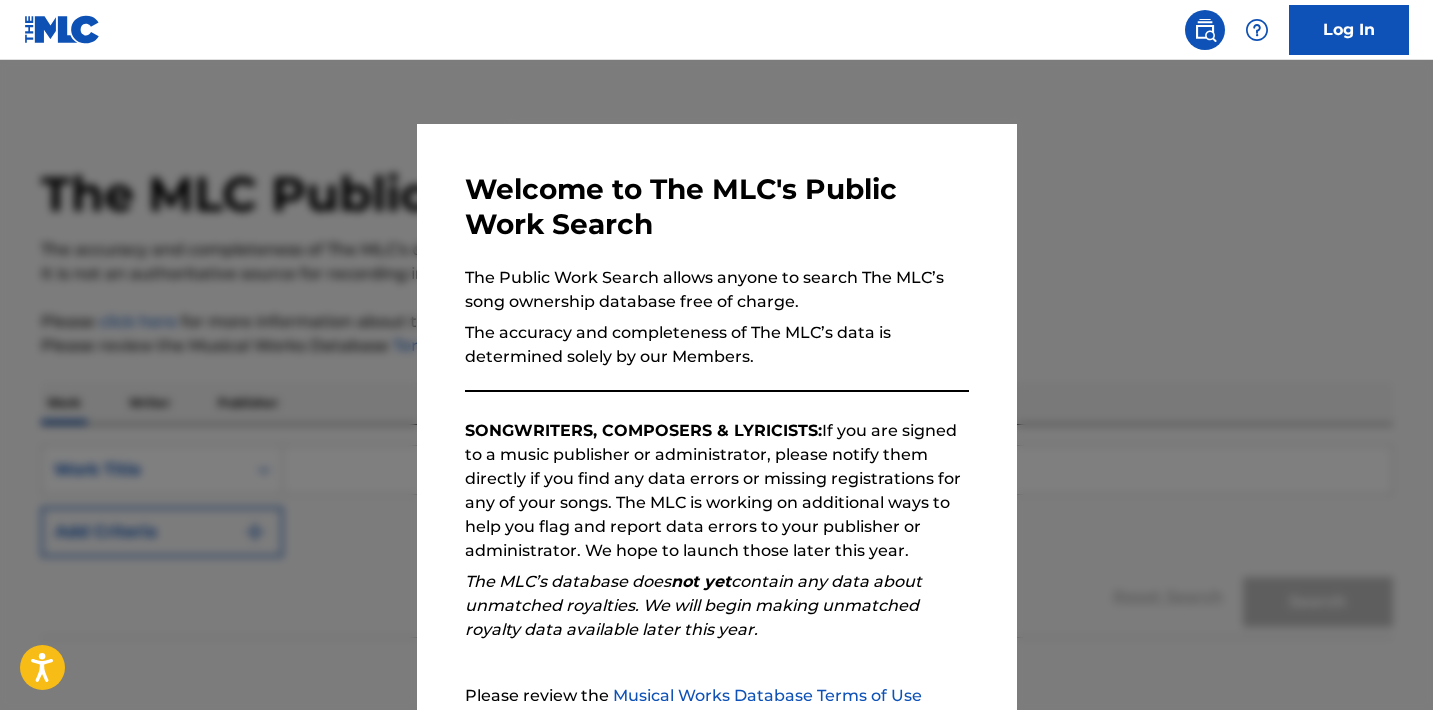 scroll, scrollTop: 0, scrollLeft: 0, axis: both 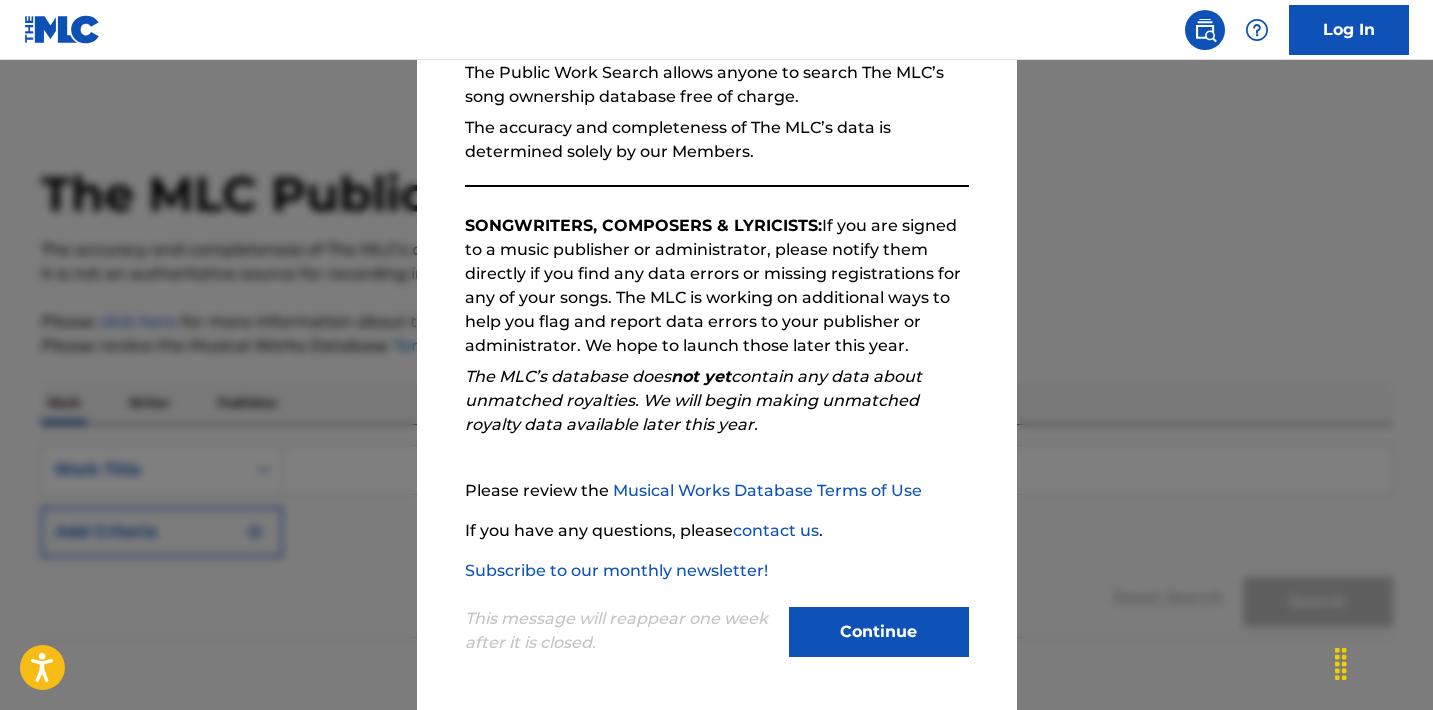 click on "Continue" at bounding box center (879, 632) 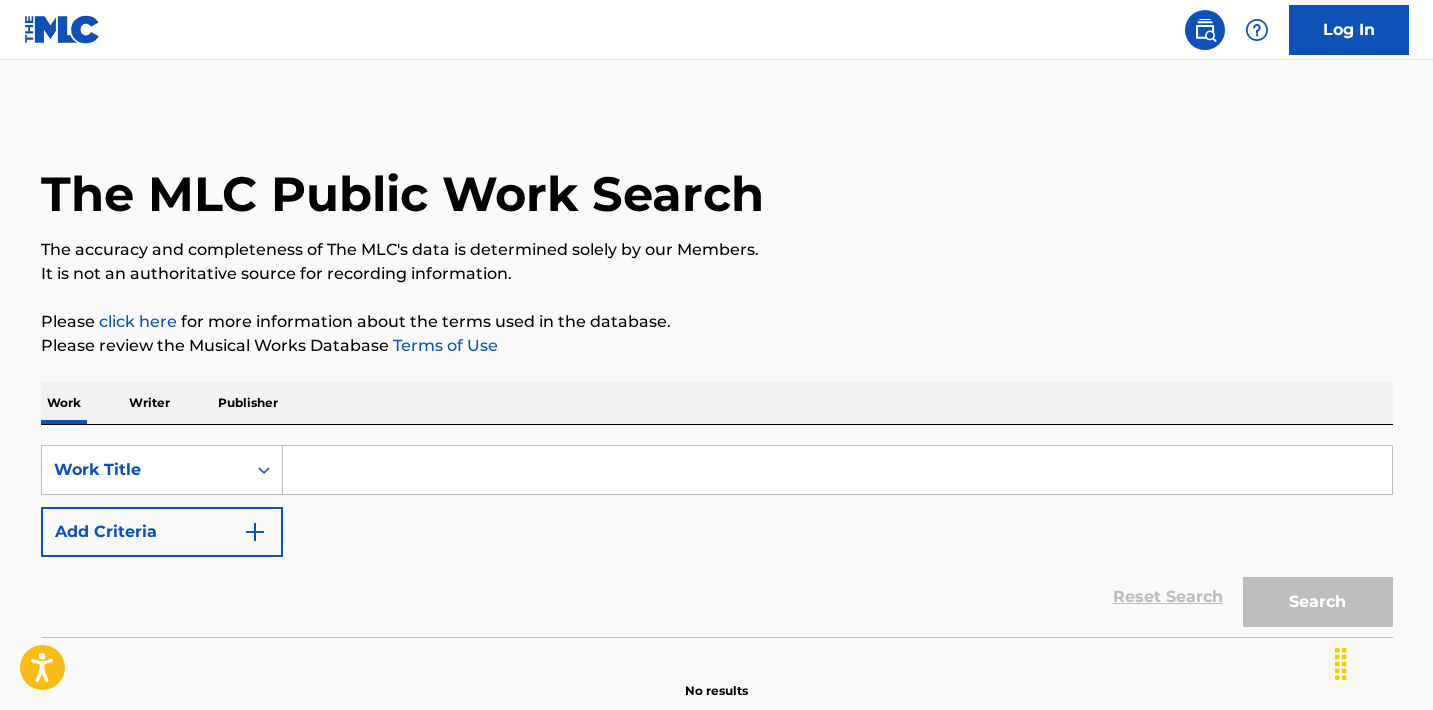 click at bounding box center (837, 470) 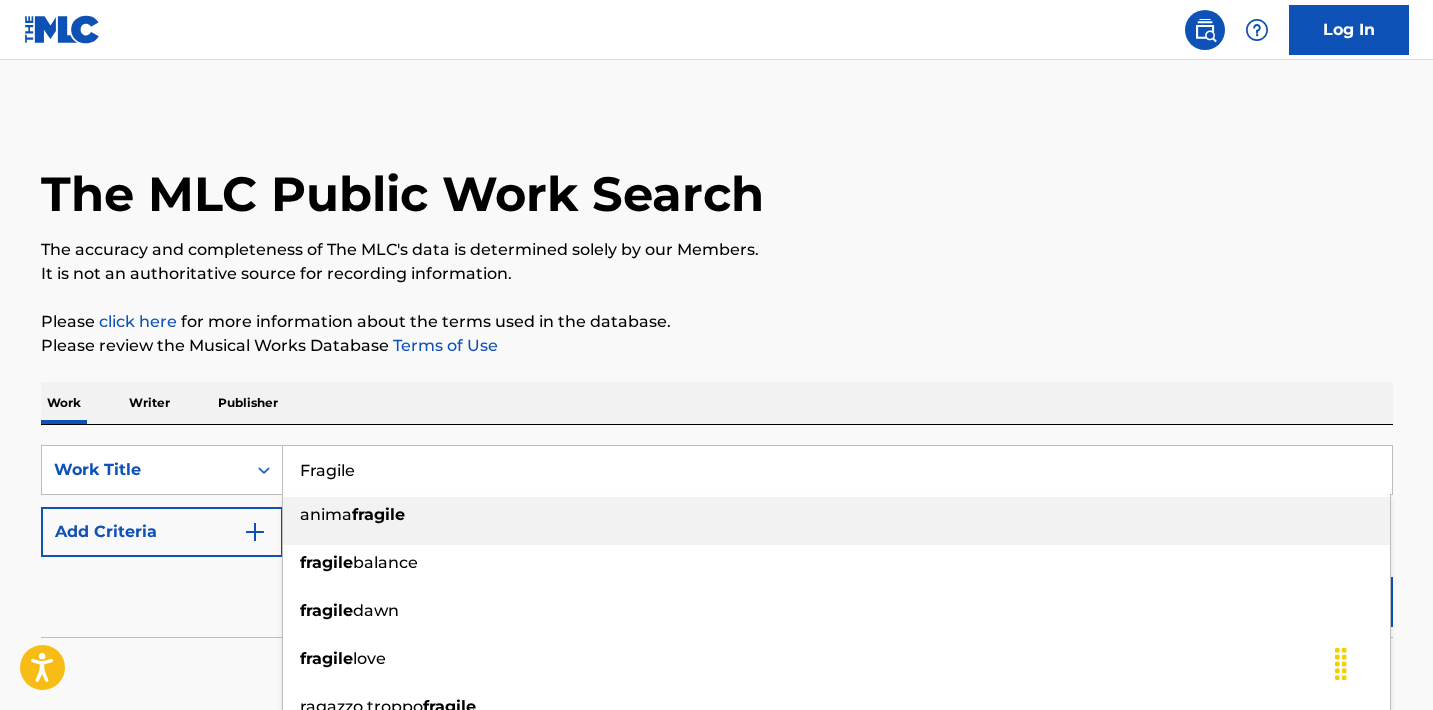 click on "Fragile" at bounding box center [837, 470] 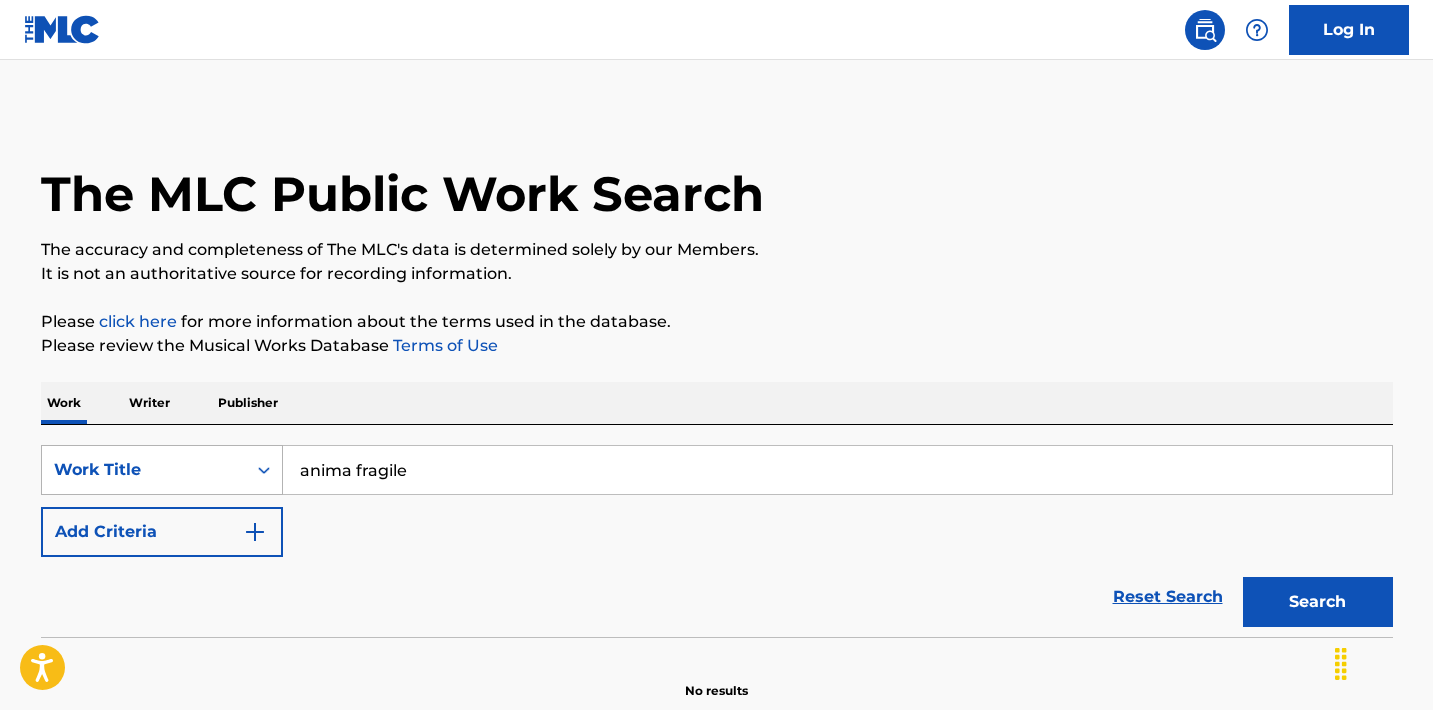 drag, startPoint x: 487, startPoint y: 474, endPoint x: 150, endPoint y: 473, distance: 337.0015 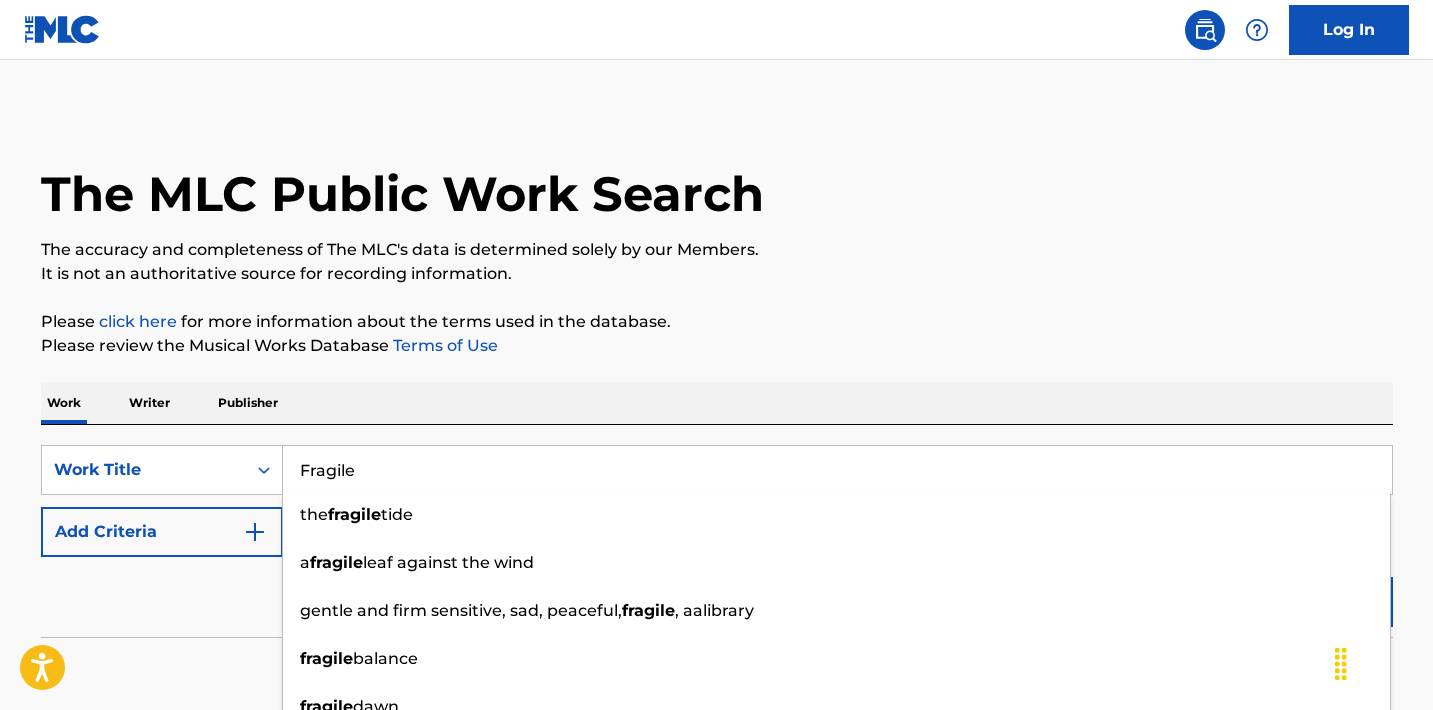 type on "Fragile" 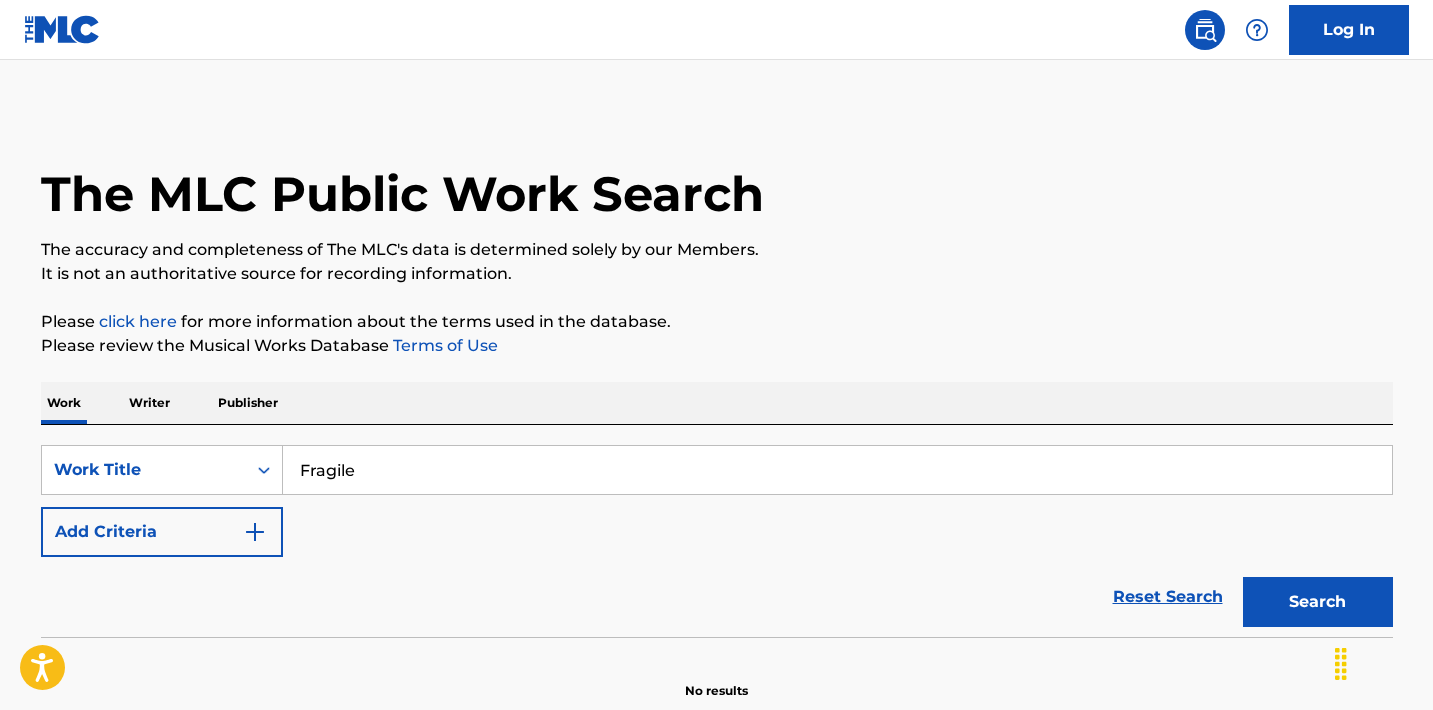 click on "Reset Search Search" at bounding box center [717, 597] 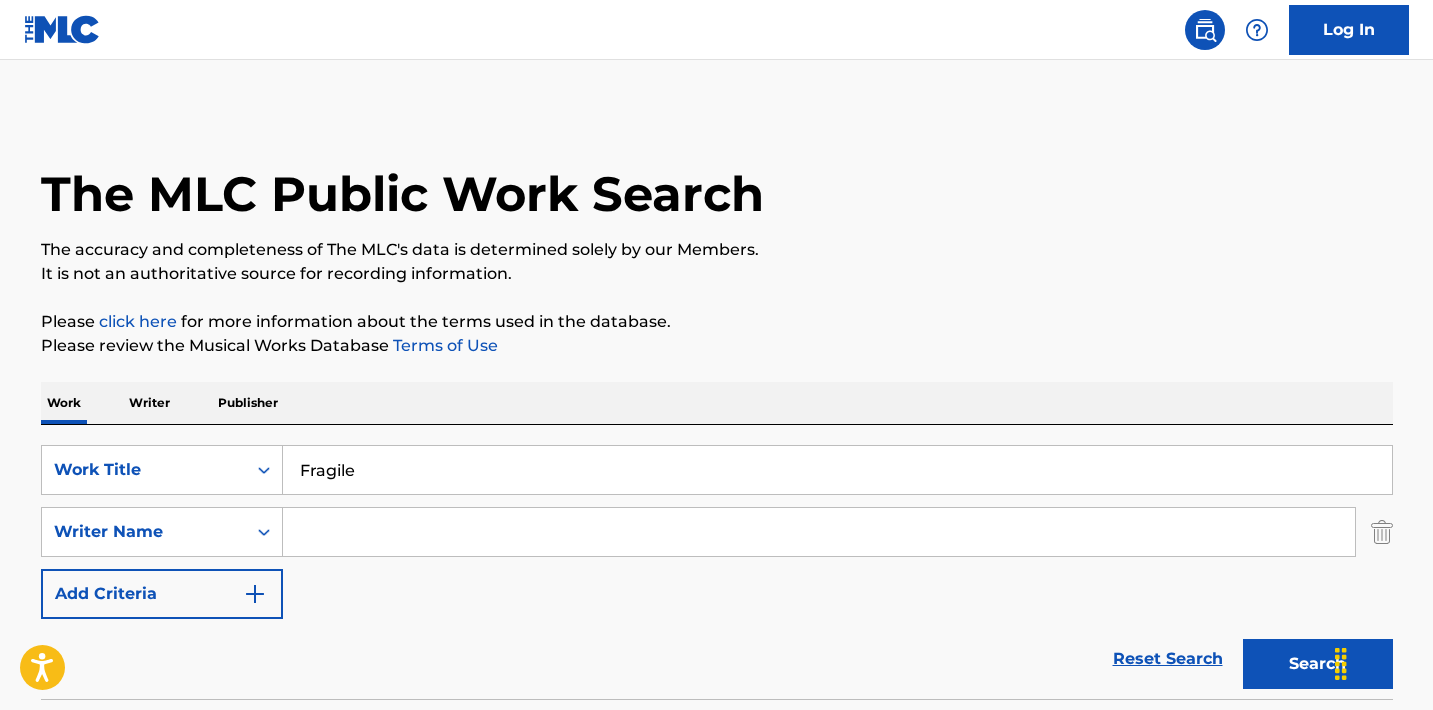 click at bounding box center (819, 532) 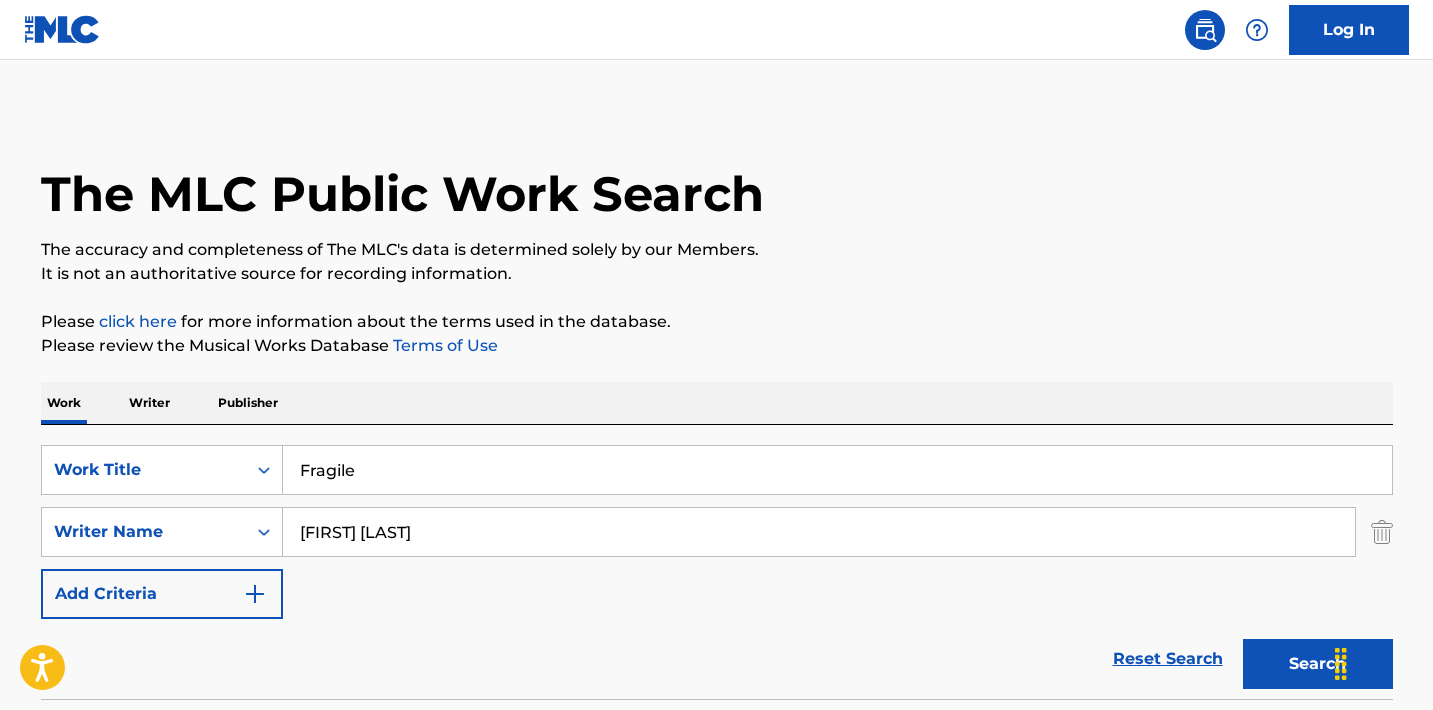 type on "[FIRST] [LAST]" 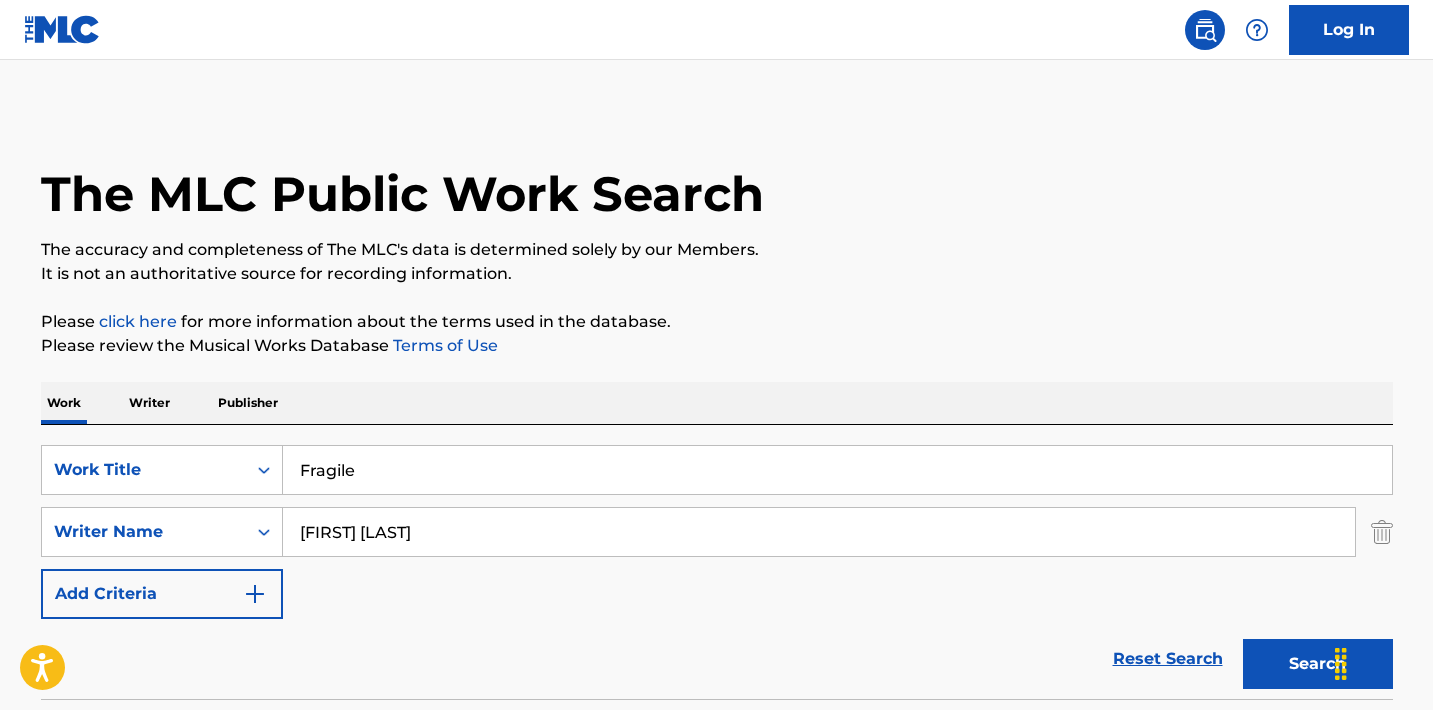 scroll, scrollTop: 158, scrollLeft: 0, axis: vertical 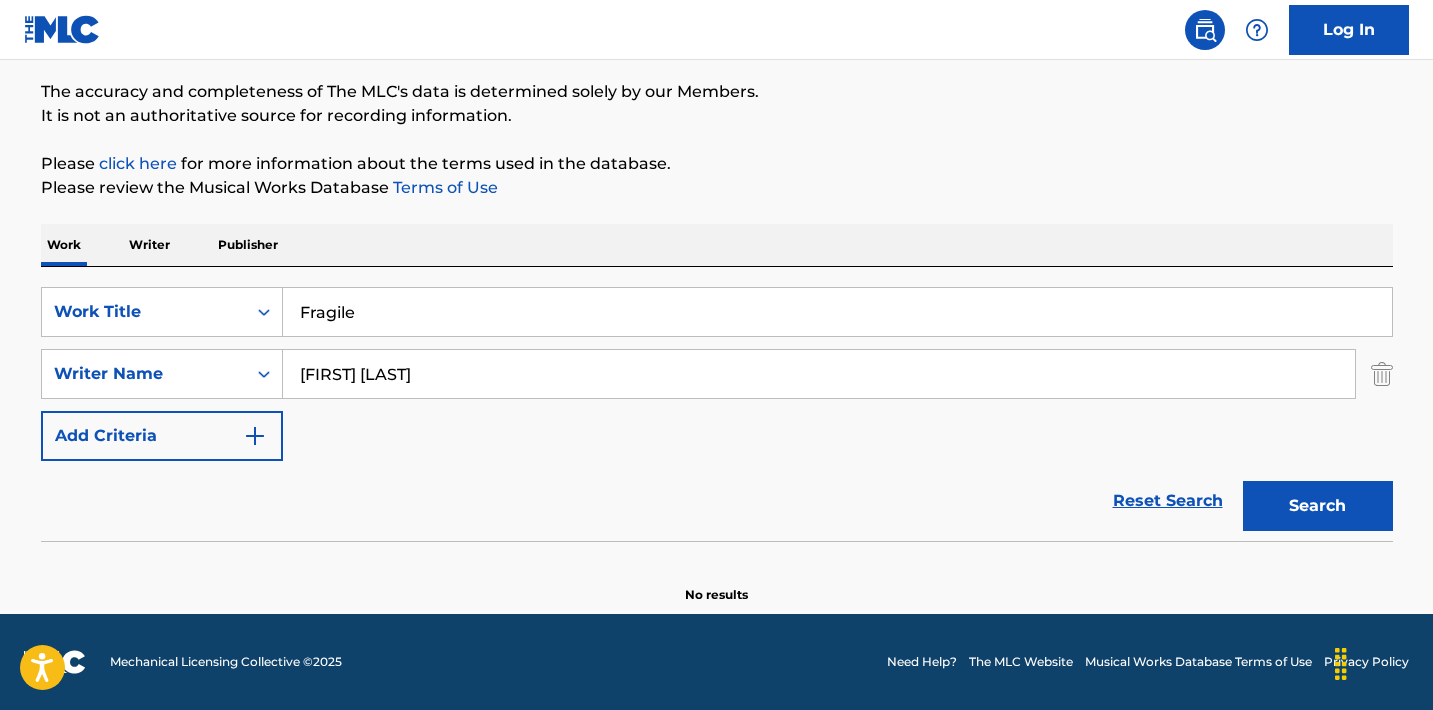 click on "Search" at bounding box center (1318, 506) 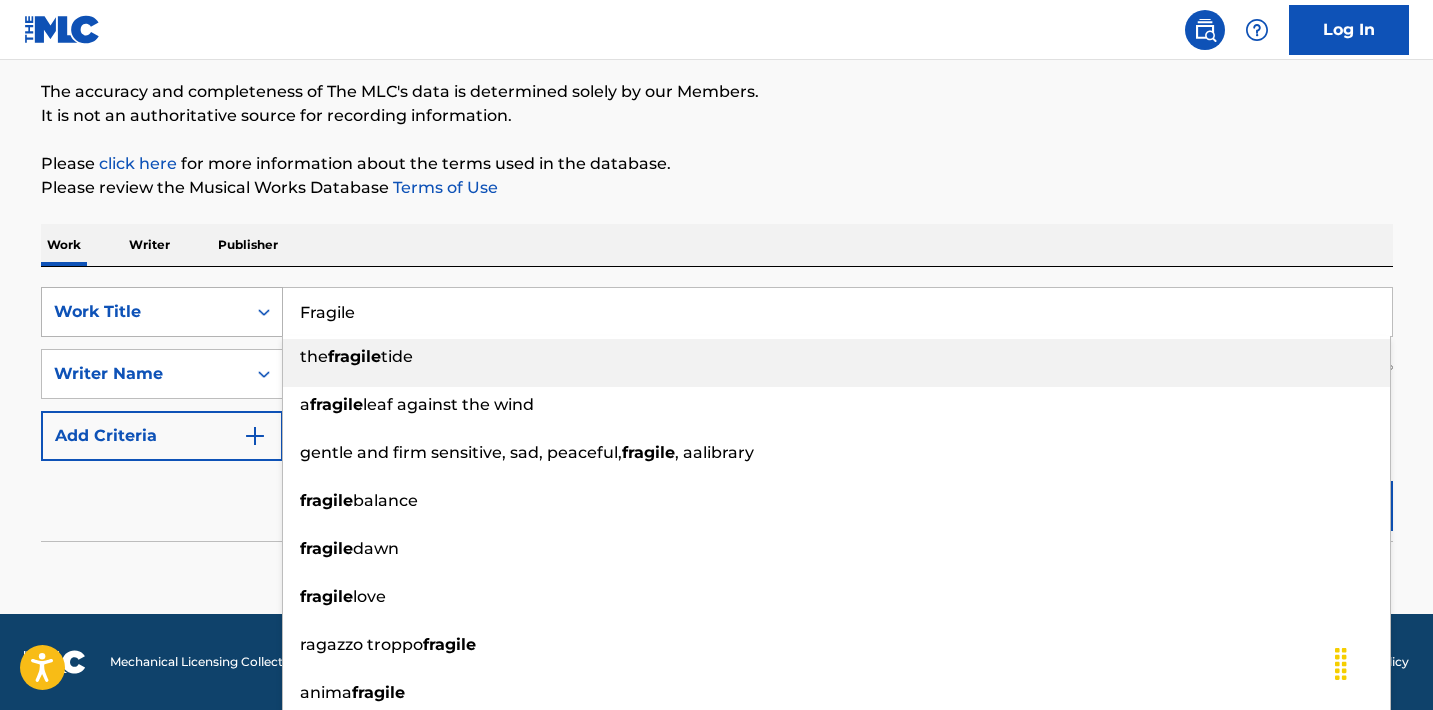 drag, startPoint x: 384, startPoint y: 316, endPoint x: 270, endPoint y: 314, distance: 114.01754 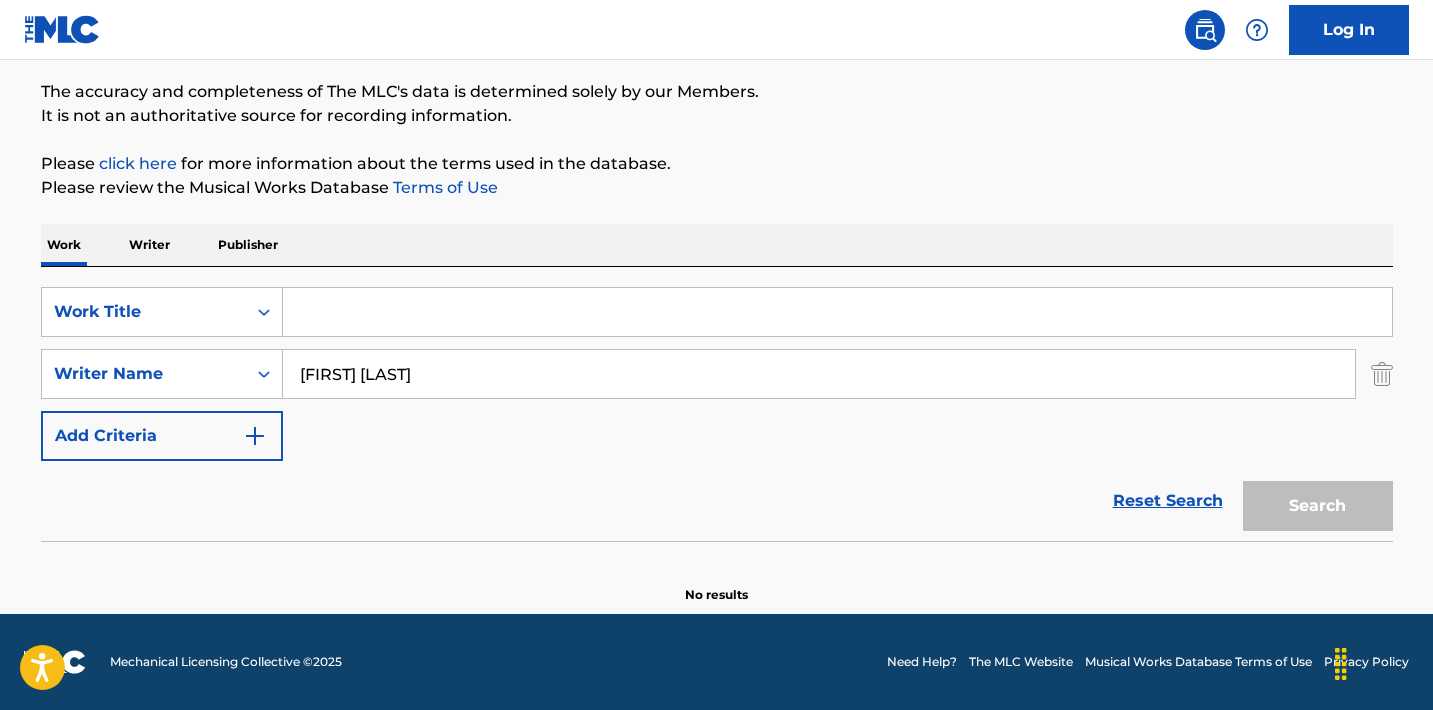 type 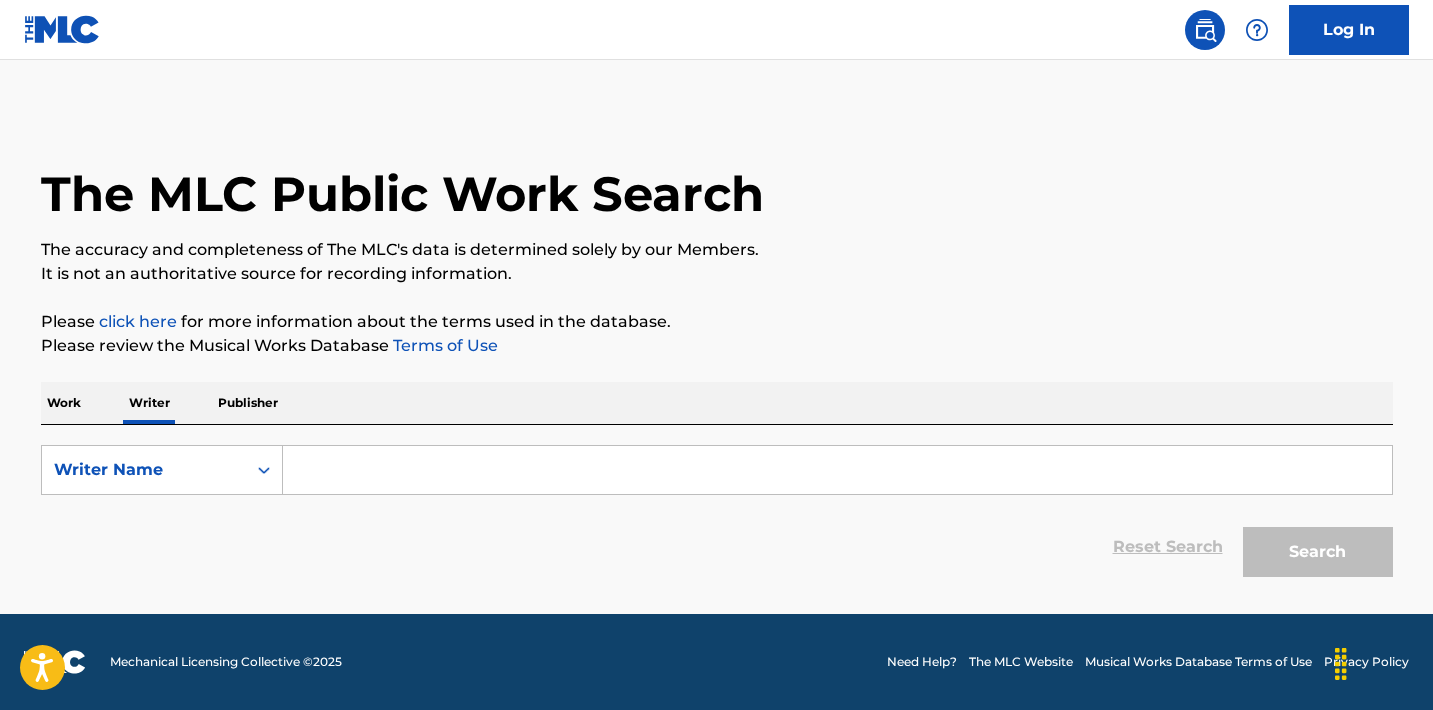scroll, scrollTop: 0, scrollLeft: 0, axis: both 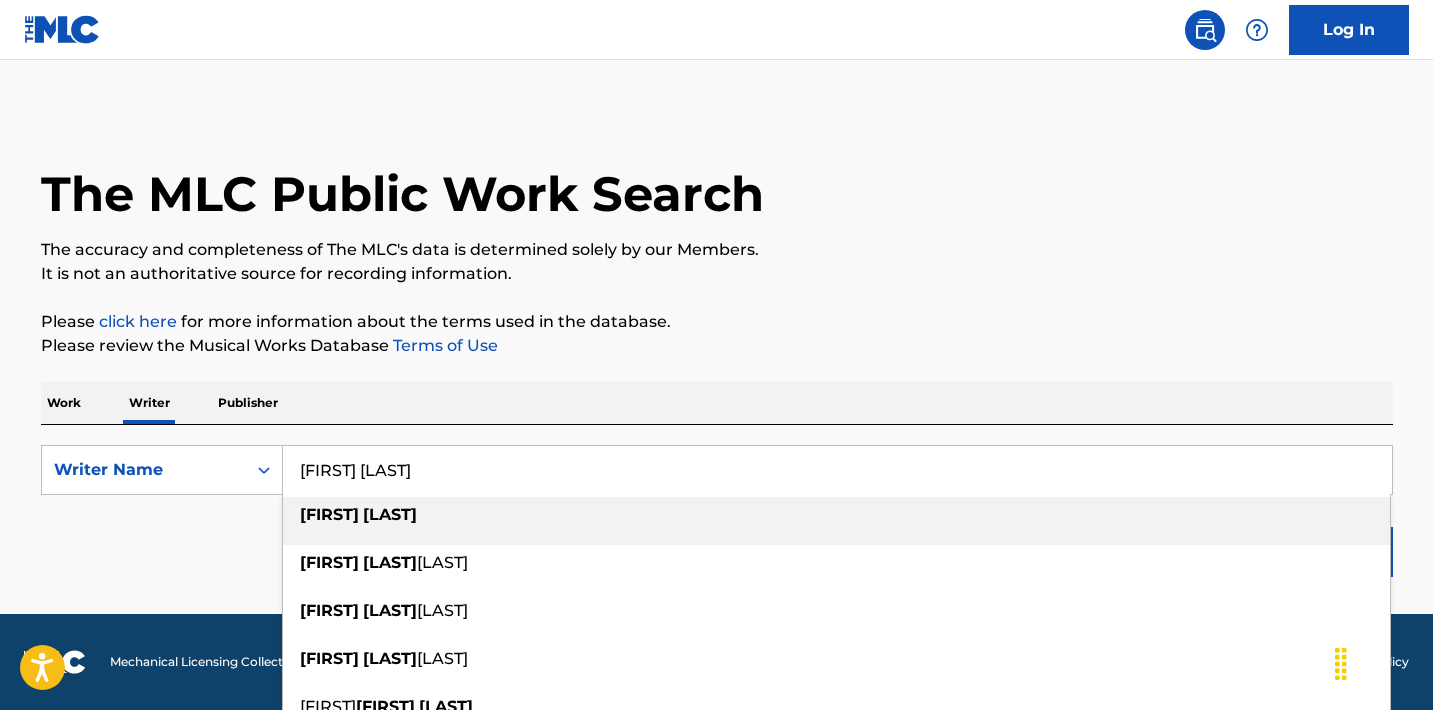 click on "marshall" at bounding box center (390, 514) 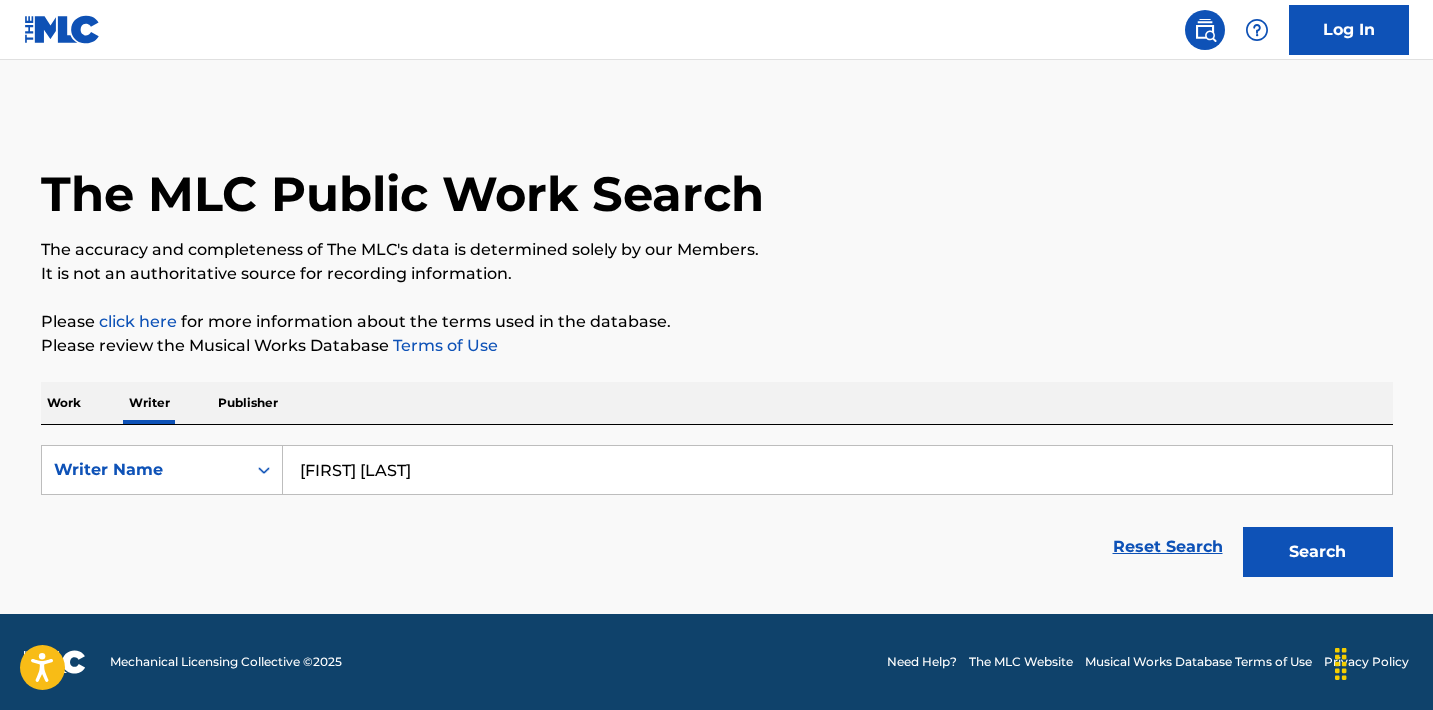 click on "Search" at bounding box center (1318, 552) 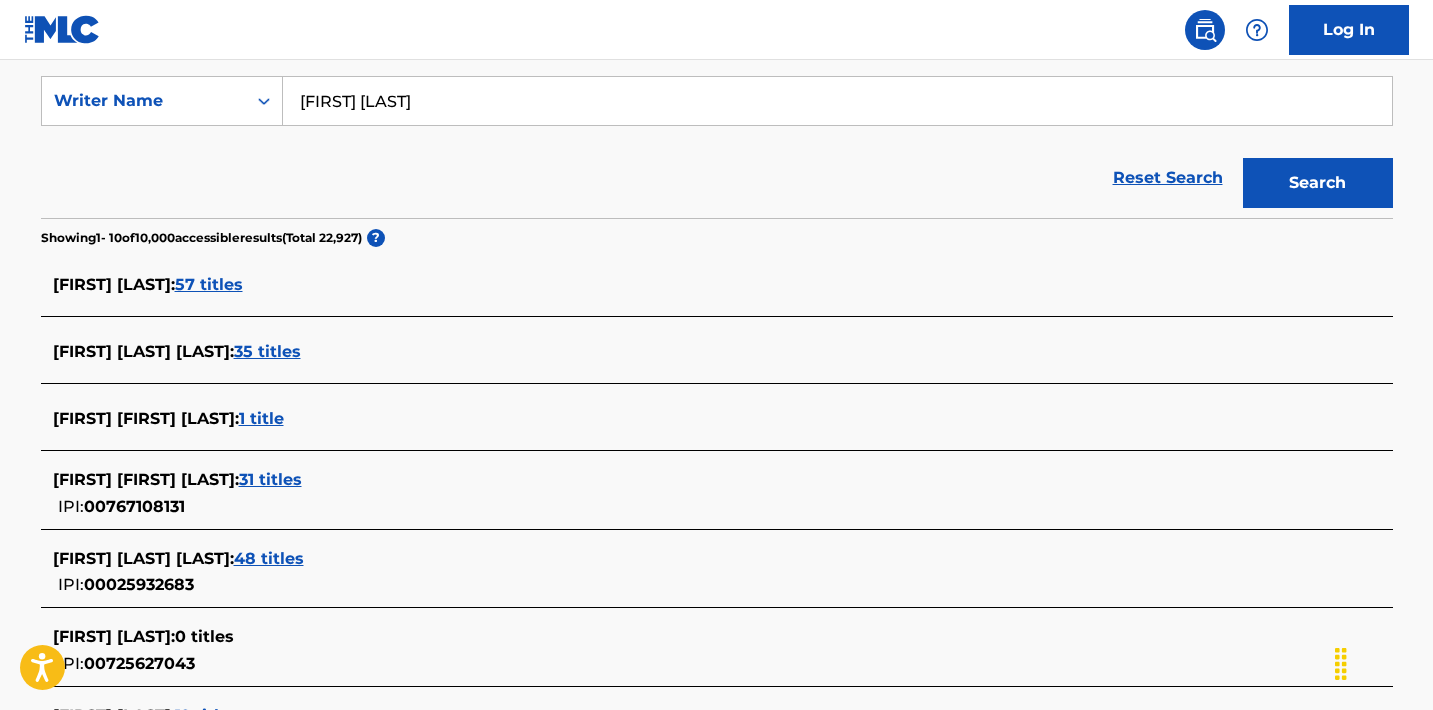 scroll, scrollTop: 370, scrollLeft: 0, axis: vertical 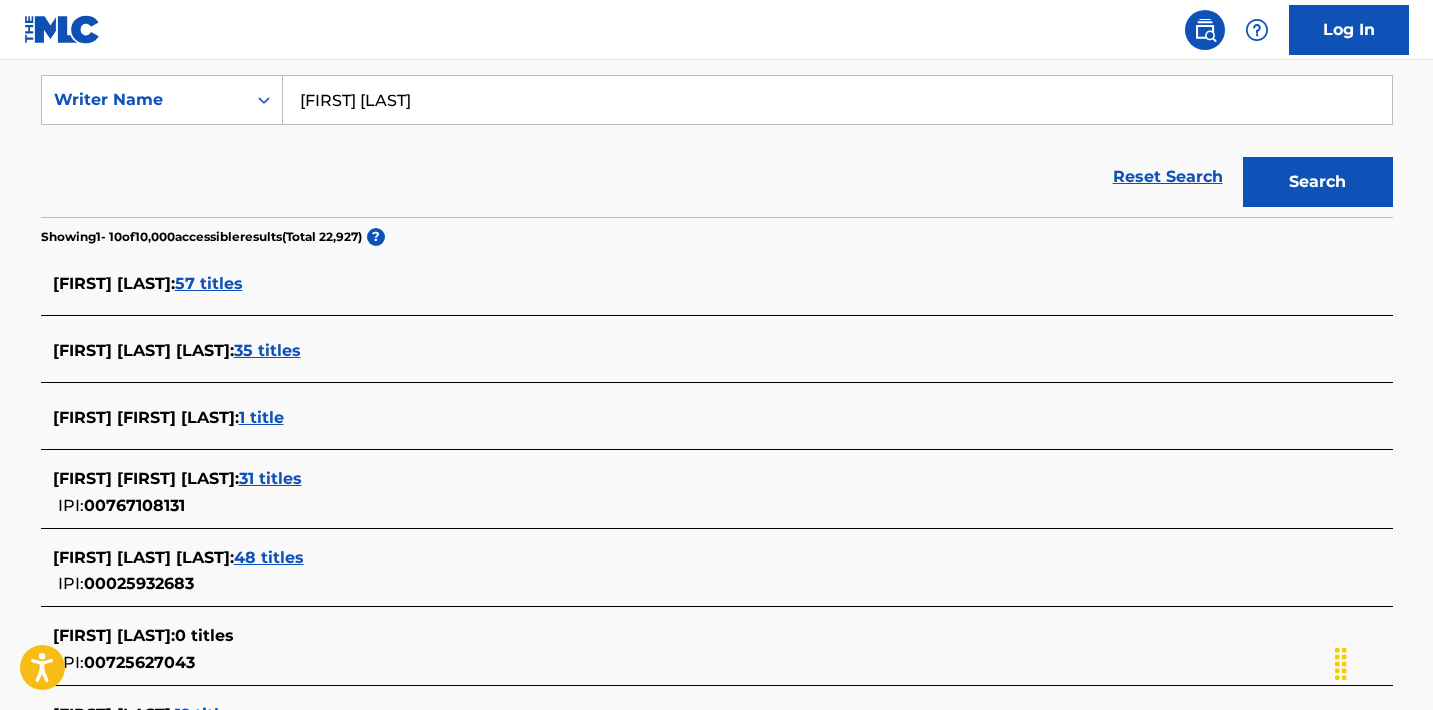 click on "57 titles" at bounding box center [209, 283] 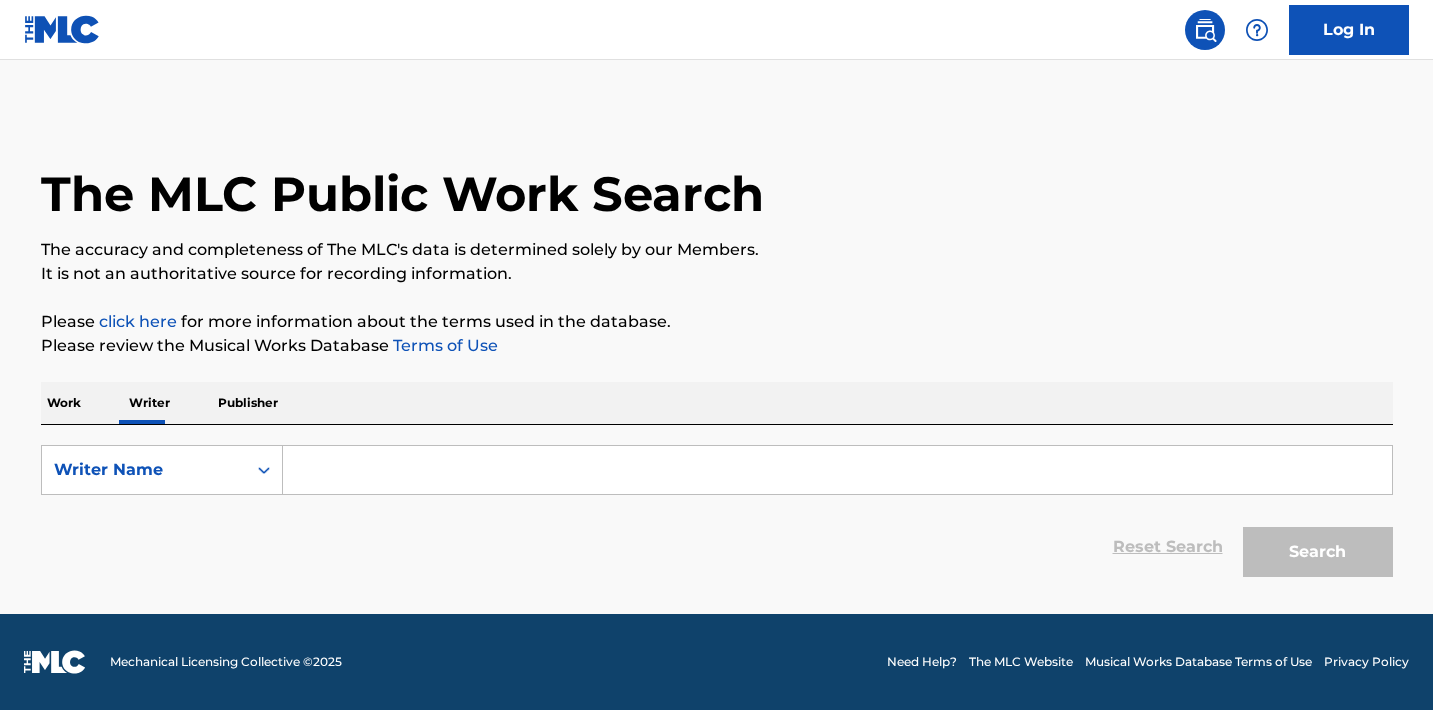 scroll, scrollTop: 0, scrollLeft: 0, axis: both 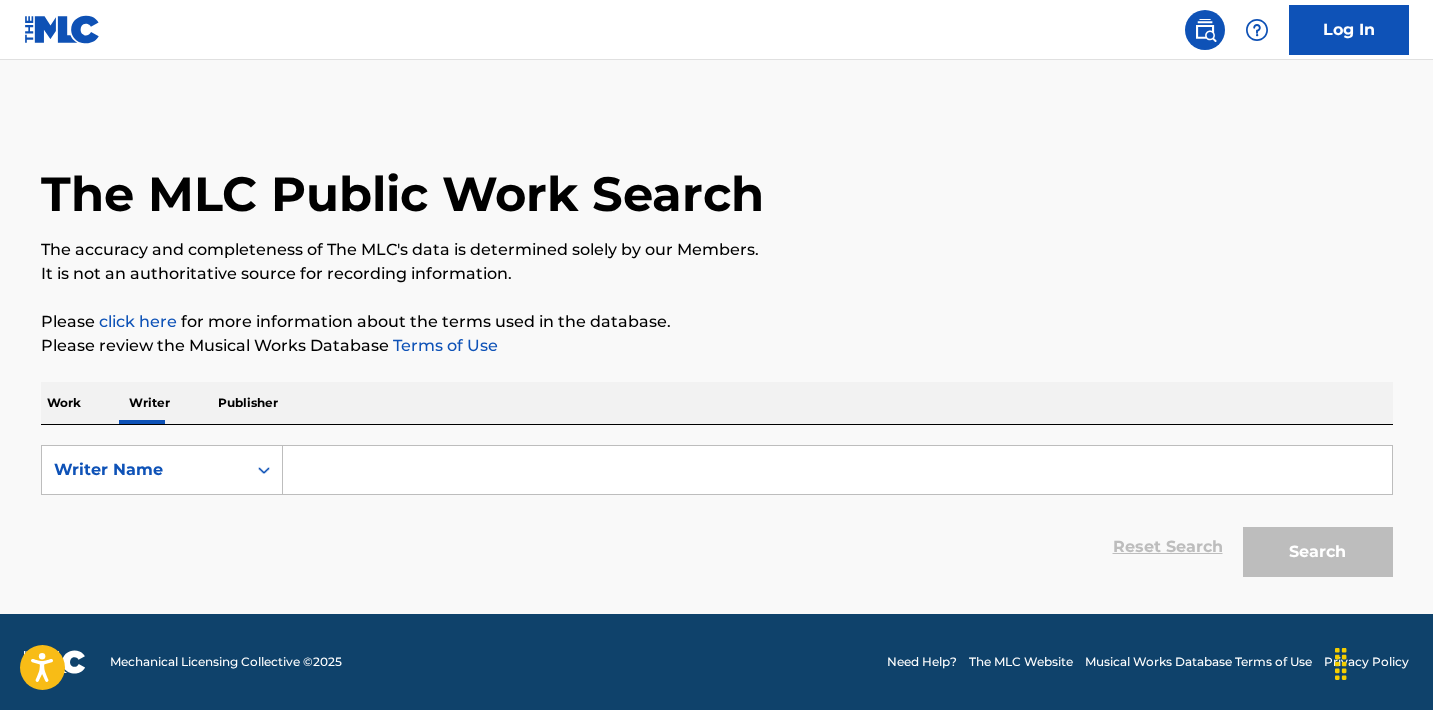 click at bounding box center [837, 470] 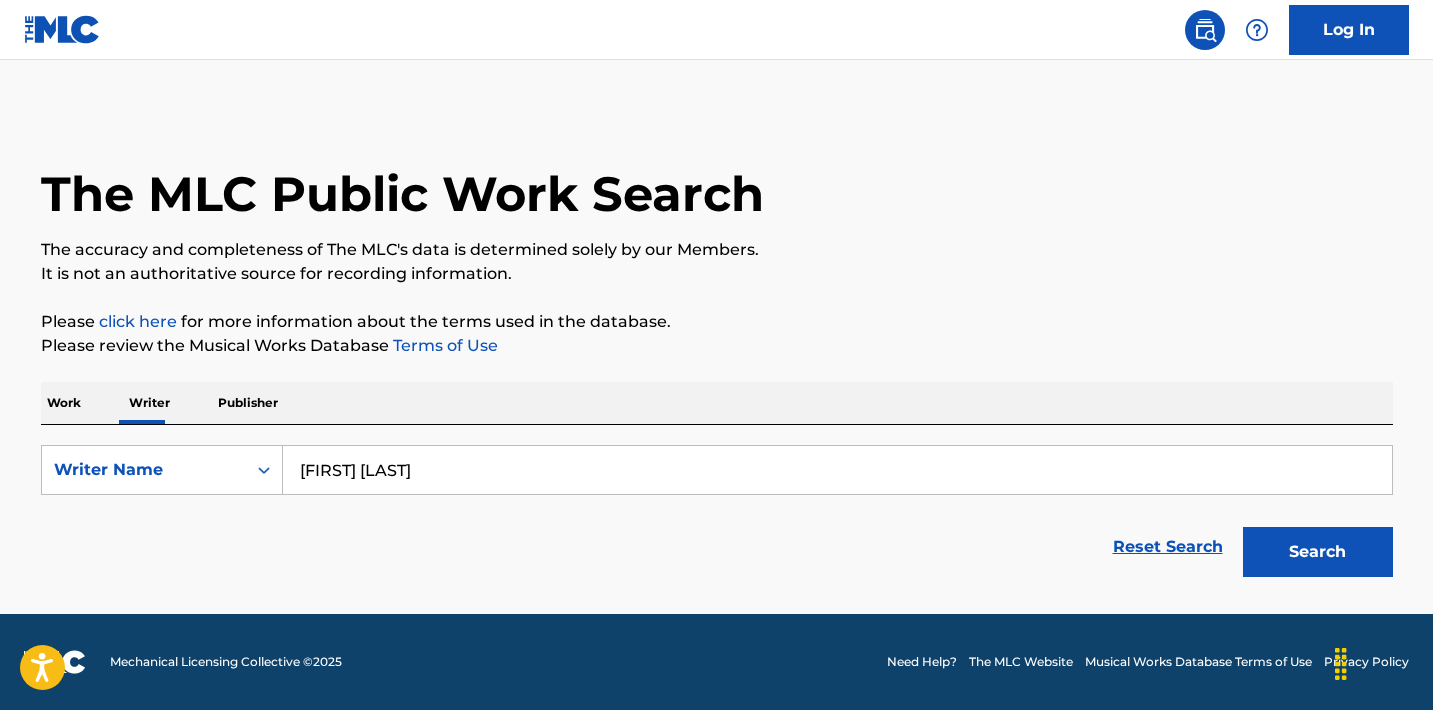 type on "[FIRST] [LAST]" 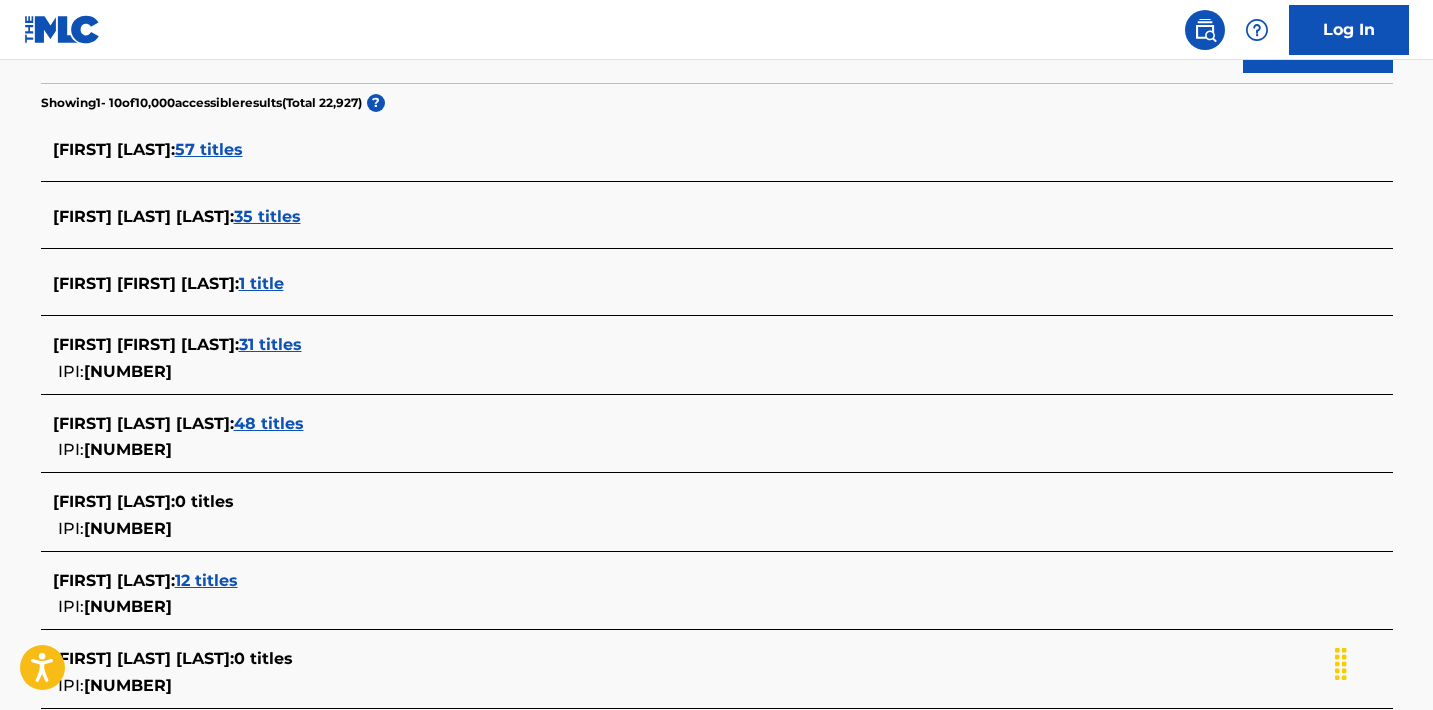 scroll, scrollTop: 428, scrollLeft: 0, axis: vertical 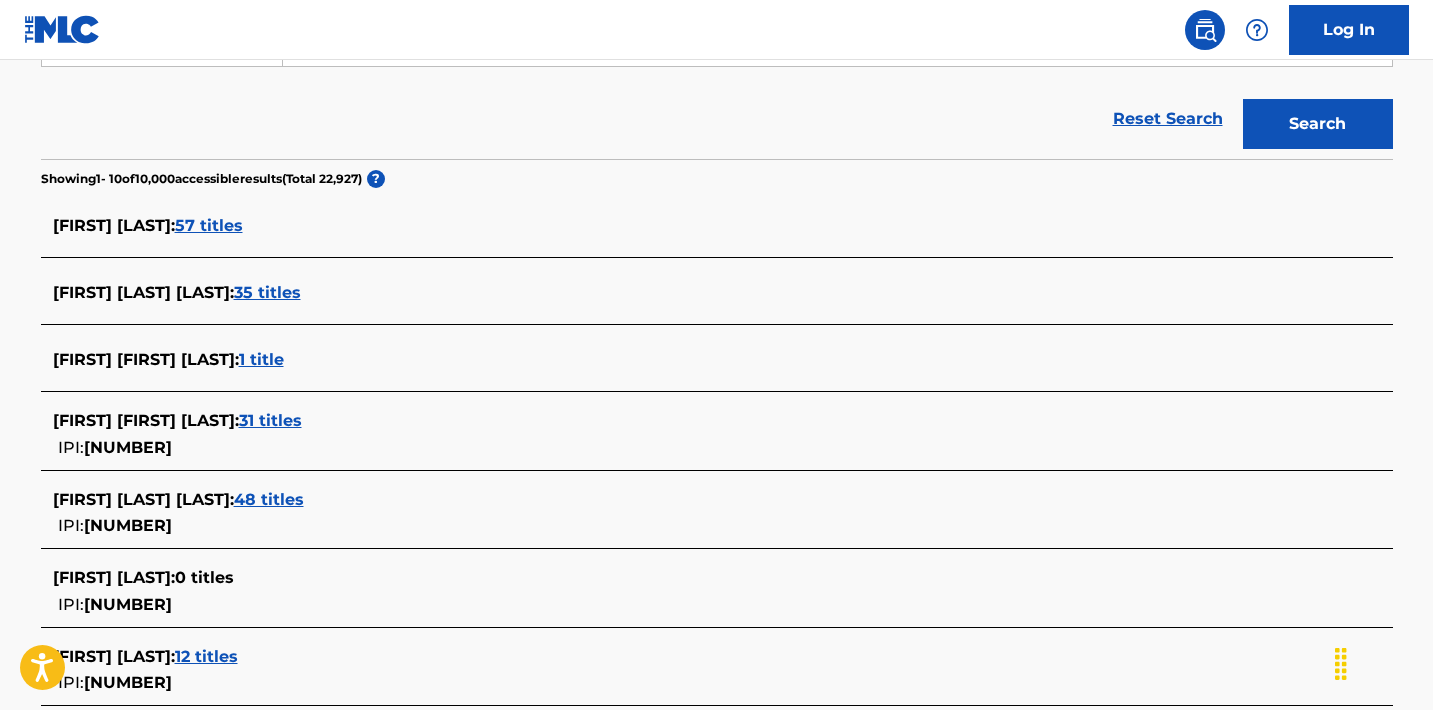 click on "57 titles" at bounding box center [209, 225] 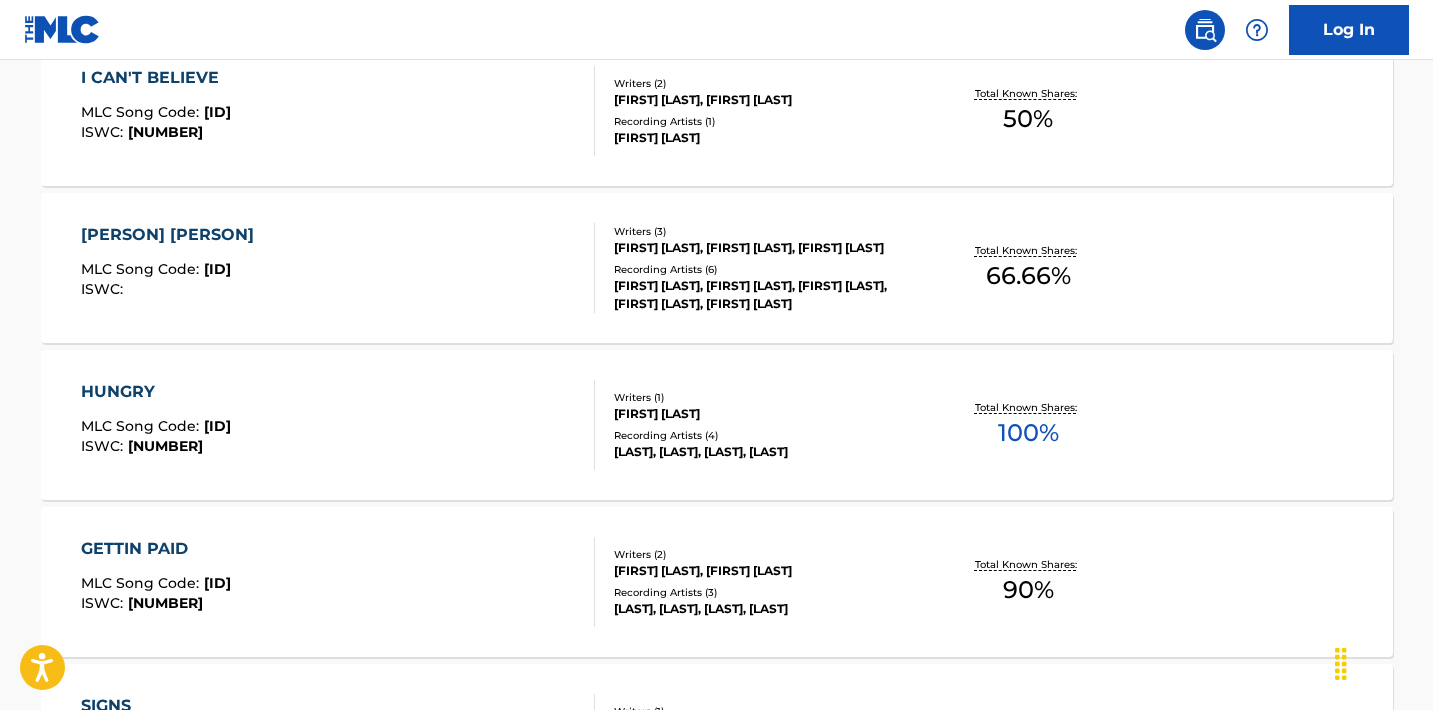 scroll, scrollTop: 1255, scrollLeft: 0, axis: vertical 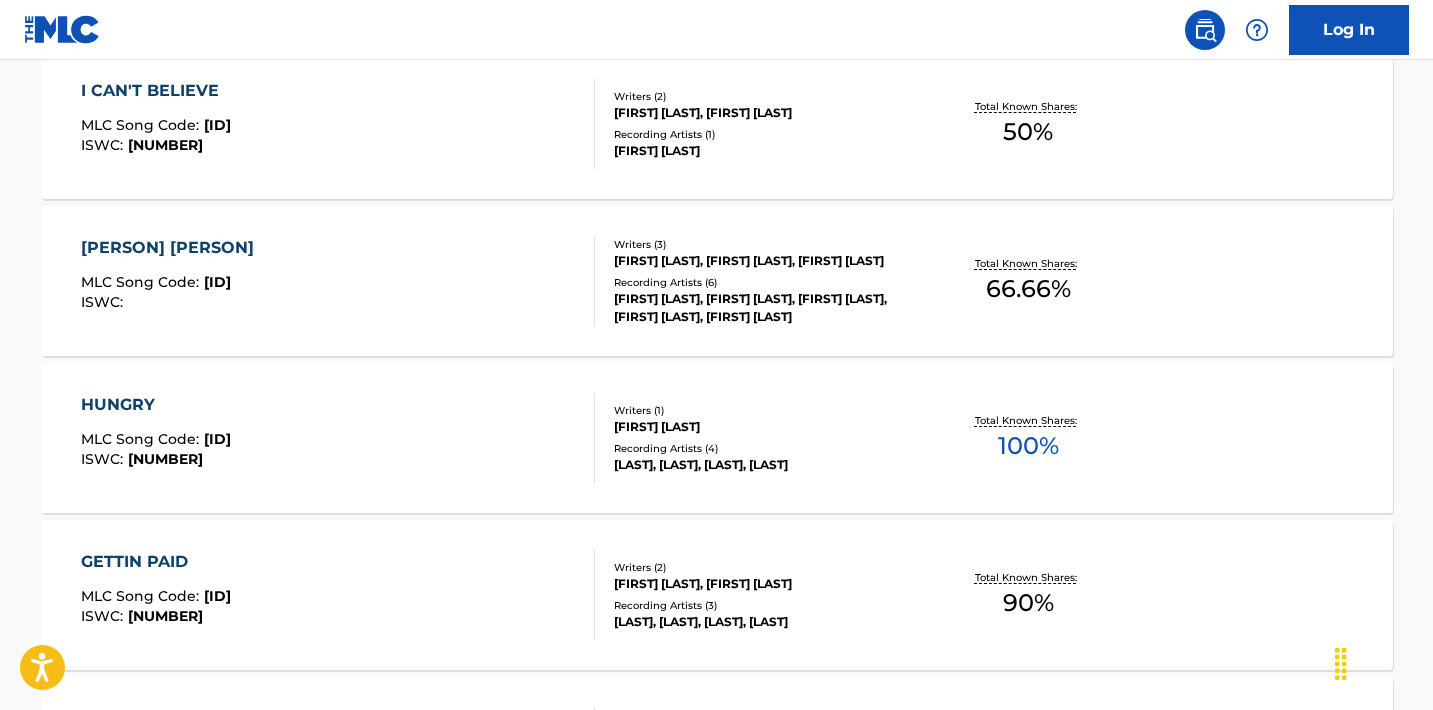 click on "SOMEBODY ELSE MLC Song Code : SB8X3E ISWC :" at bounding box center (338, 281) 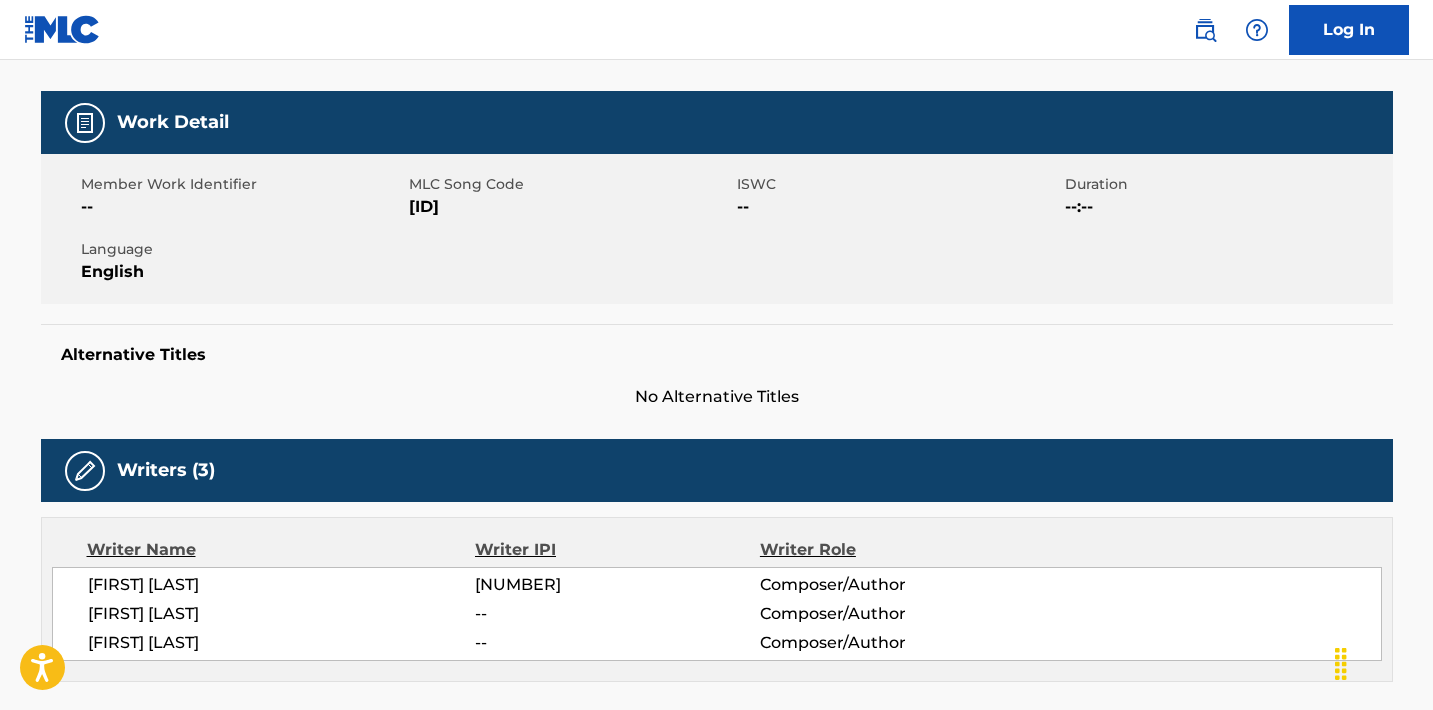 scroll, scrollTop: 0, scrollLeft: 0, axis: both 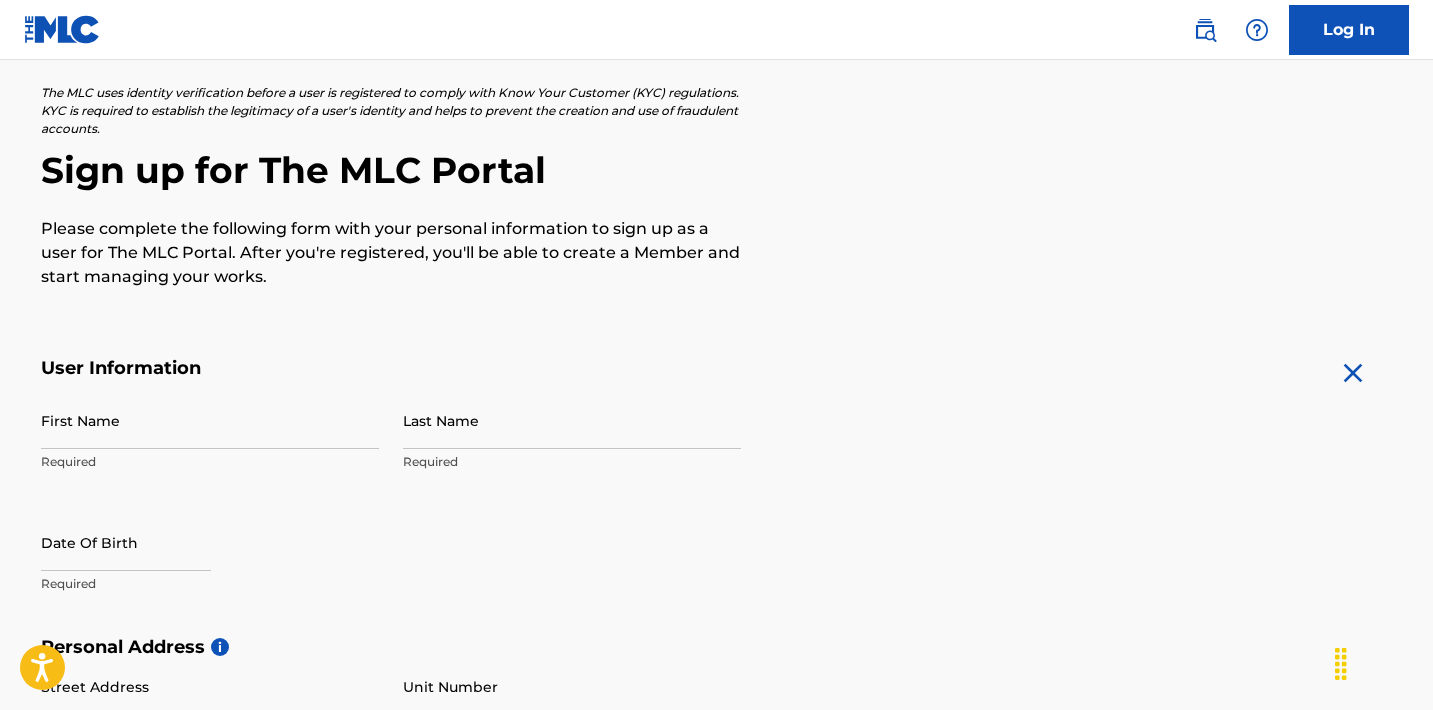 click on "First Name" at bounding box center (210, 420) 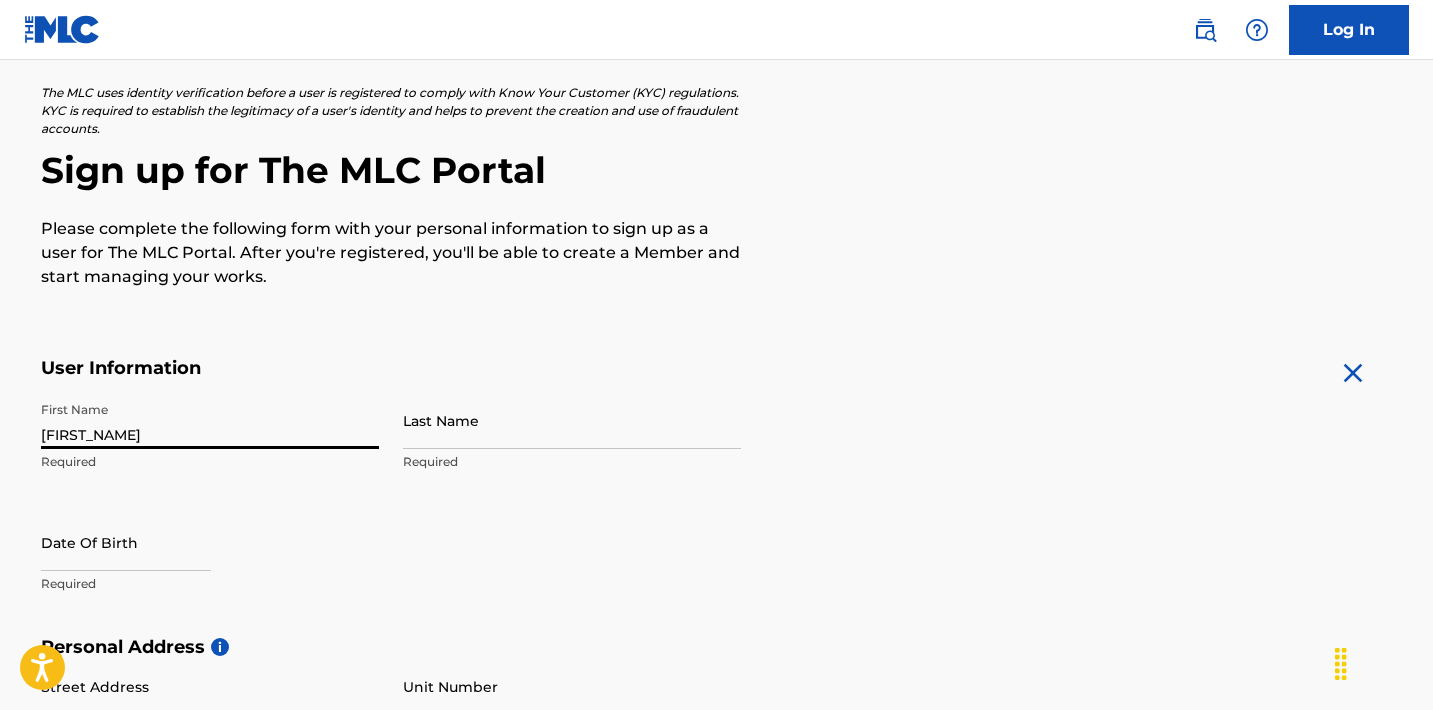 type on "[FIRST_NAME]" 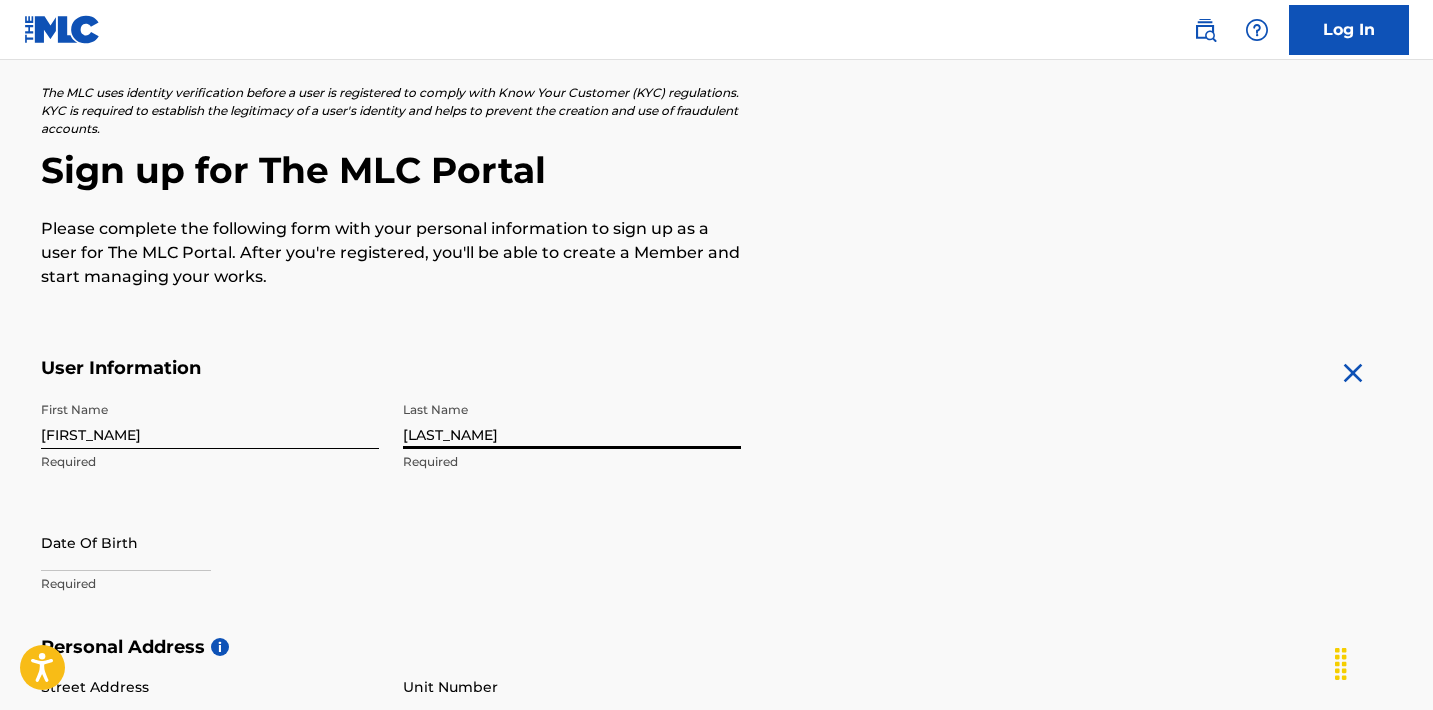 type on "[LAST_NAME]" 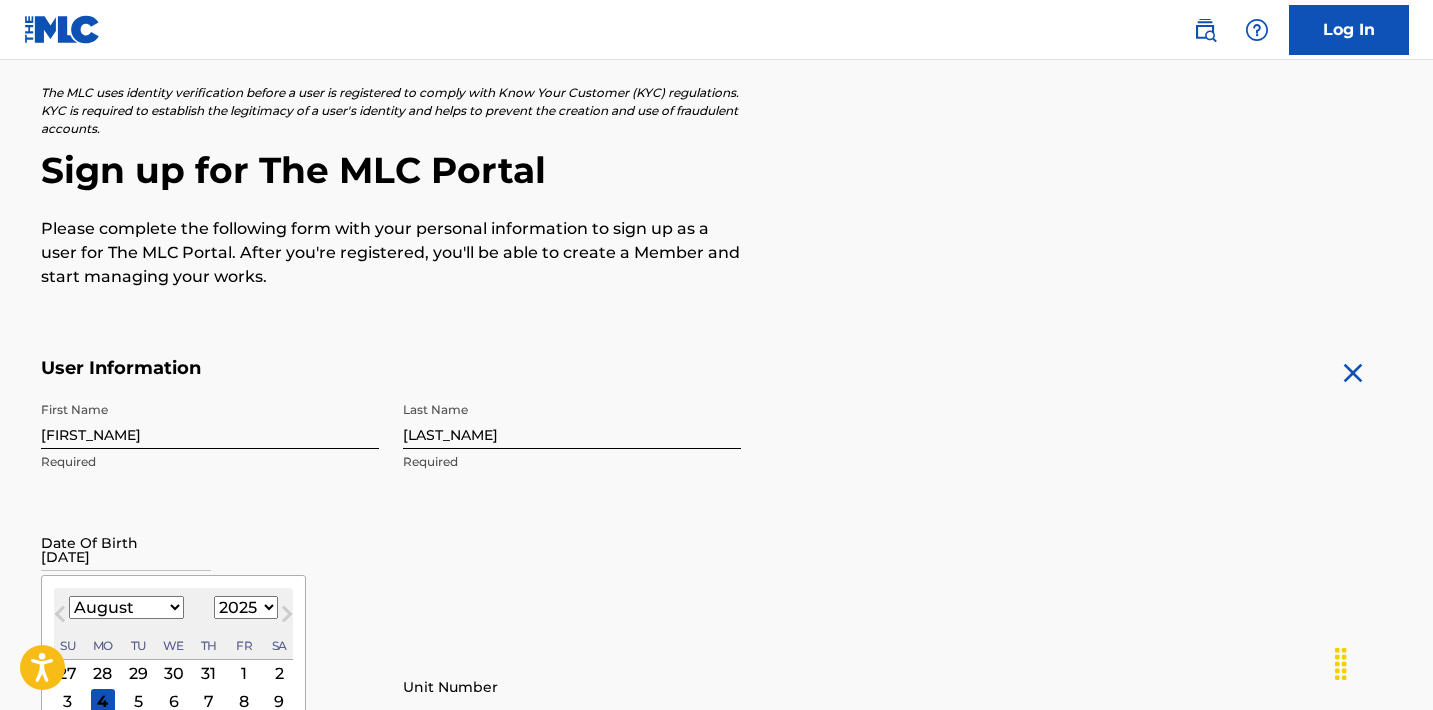 type on "[DATE]" 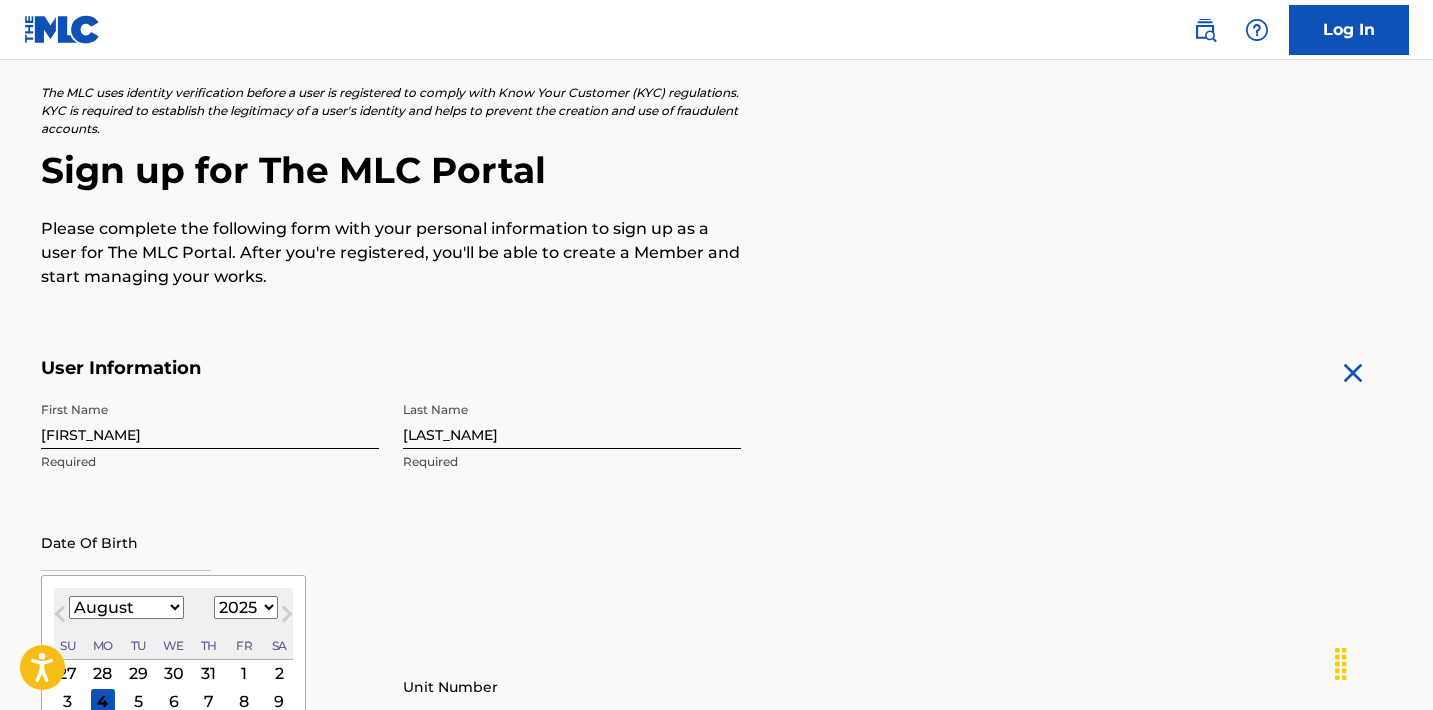 click on "[FIRST_NAME] [LAST_NAME] [MONTH] [YEAR]" at bounding box center [391, 514] 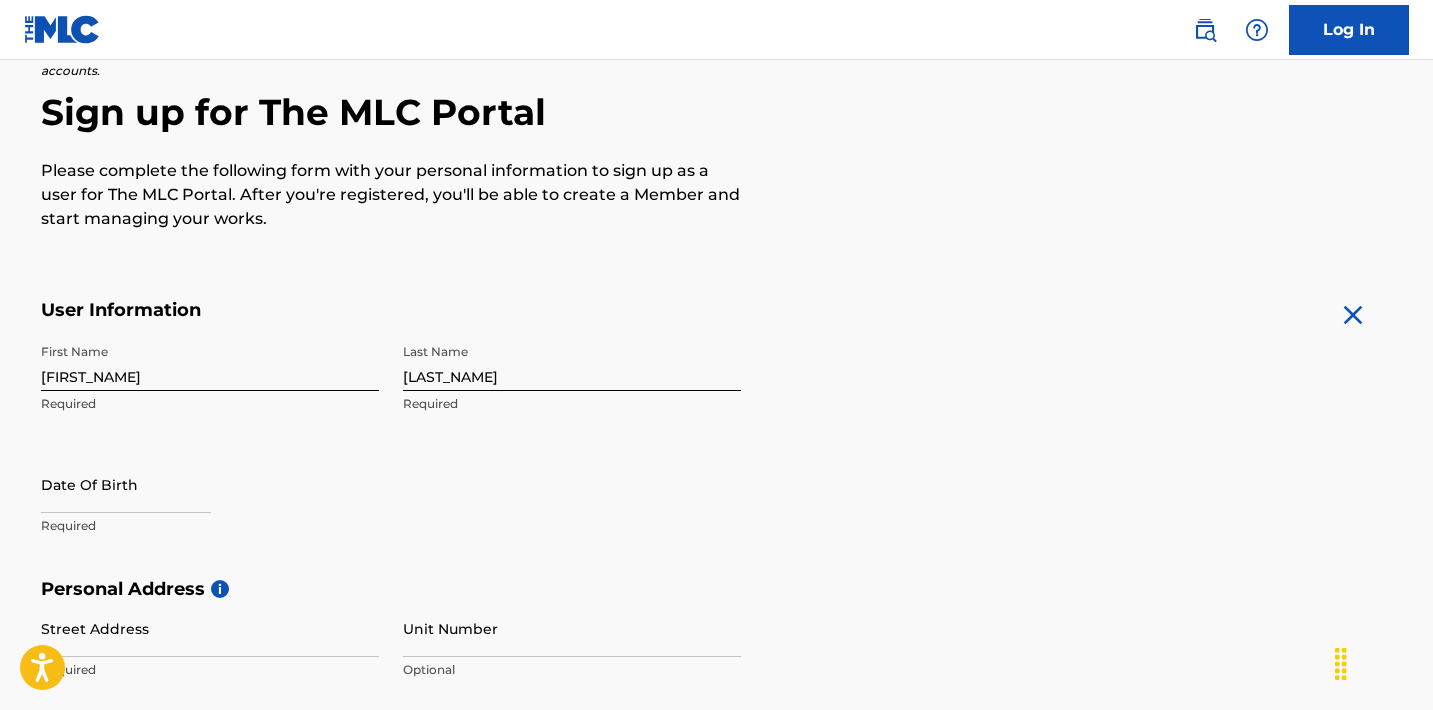 scroll, scrollTop: 243, scrollLeft: 0, axis: vertical 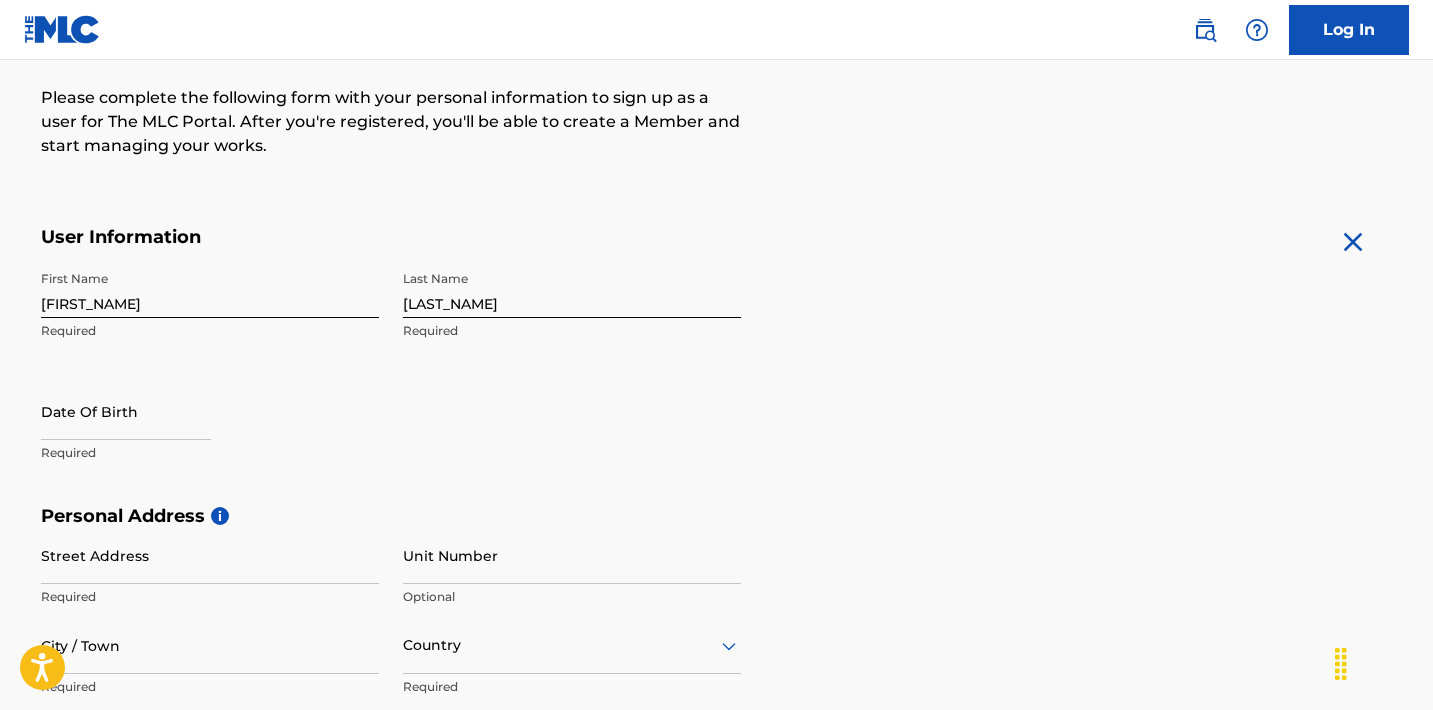 click at bounding box center [126, 411] 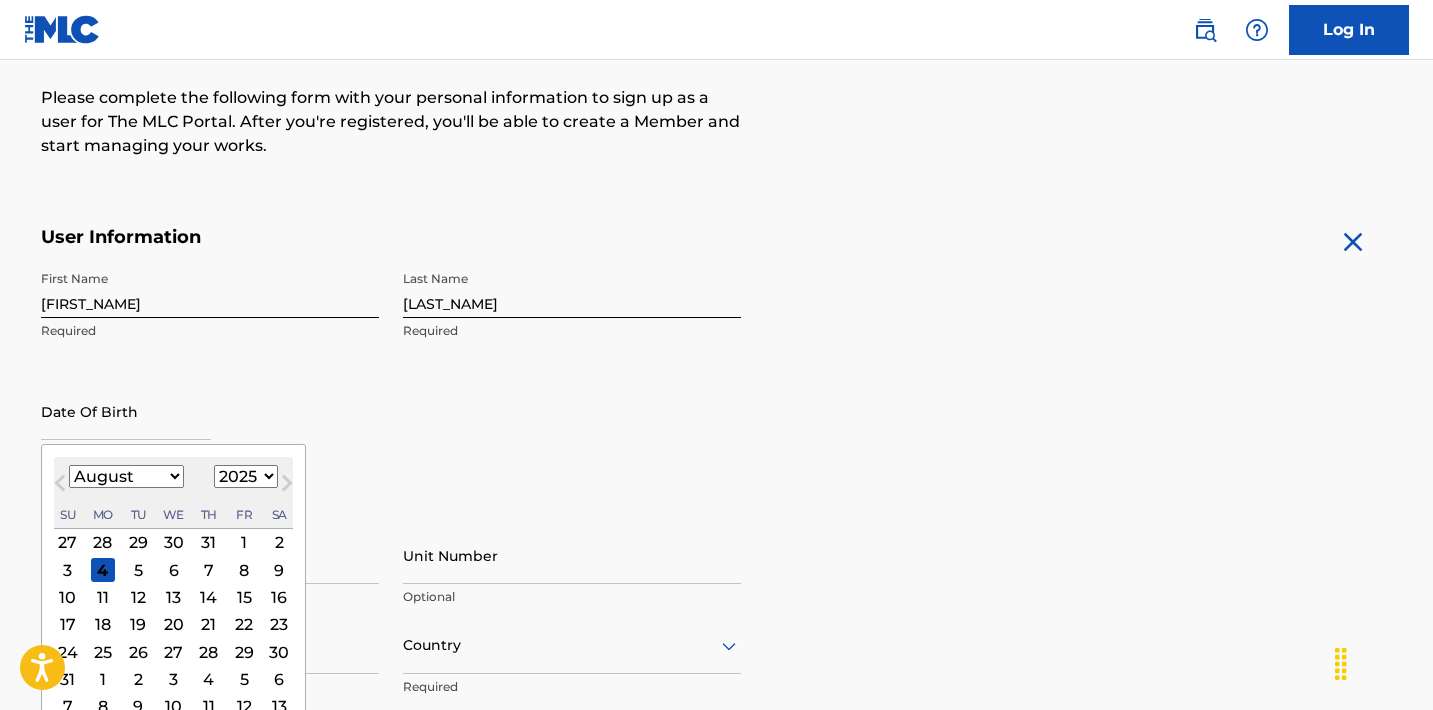 click on "1899 1900 1901 1902 1903 1904 1905 1906 1907 1908 1909 1910 1911 1912 1913 1914 1915 1916 1917 1918 1919 1920 1921 1922 1923 1924 1925 1926 1927 1928 1929 1930 1931 1932 1933 1934 1935 1936 1937 1938 1939 1940 1941 1942 1943 1944 1945 1946 1947 1948 1949 1950 1951 1952 1953 1954 1955 1956 1957 1958 1959 1960 1961 1962 1963 1964 1965 1966 1967 1968 1969 1970 1971 1972 1973 1974 1975 1976 1977 1978 1979 1980 1981 1982 1983 1984 1985 1986 1987 1988 1989 1990 1991 1992 1993 1994 1995 1996 1997 1998 1999 2000 2001 2002 2003 2004 2005 2006 2007 2008 2009 2010 2011 2012 2013 2014 2015 2016 2017 2018 2019 2020 2021 2022 2023 2024 2025 2026 2027 2028 2029 2030 2031 2032 2033 2034 2035 2036 2037 2038 2039 2040 2041 2042 2043 2044 2045 2046 2047 2048 2049 2050 2051 2052 2053 2054 2055 2056 2057 2058 2059 2060 2061 2062 2063 2064 2065 2066 2067 2068 2069 2070 2071 2072 2073 2074 2075 2076 2077 2078 2079 2080 2081 2082 2083 2084 2085 2086 2087 2088 2089 2090 2091 2092 2093 2094 2095 2096 2097 2098 2099 2100" at bounding box center [246, 476] 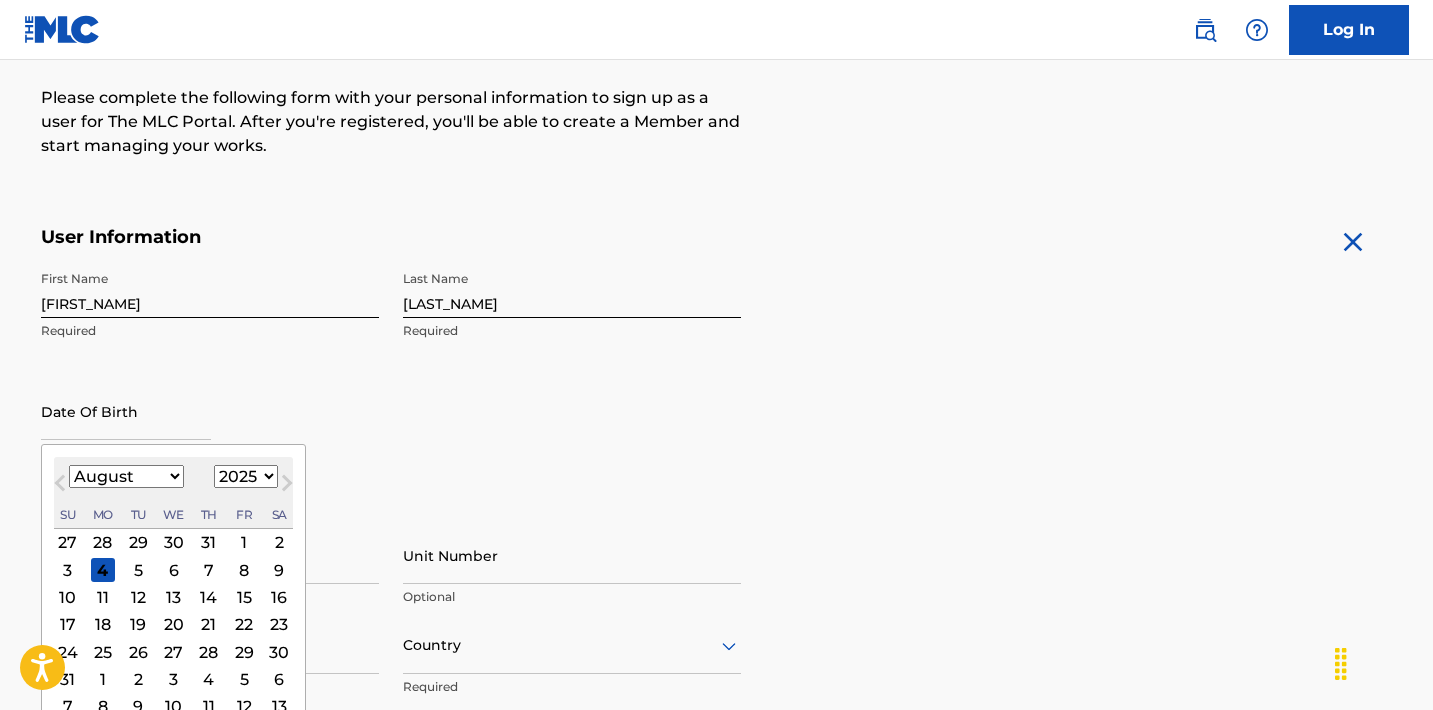 select on "1999" 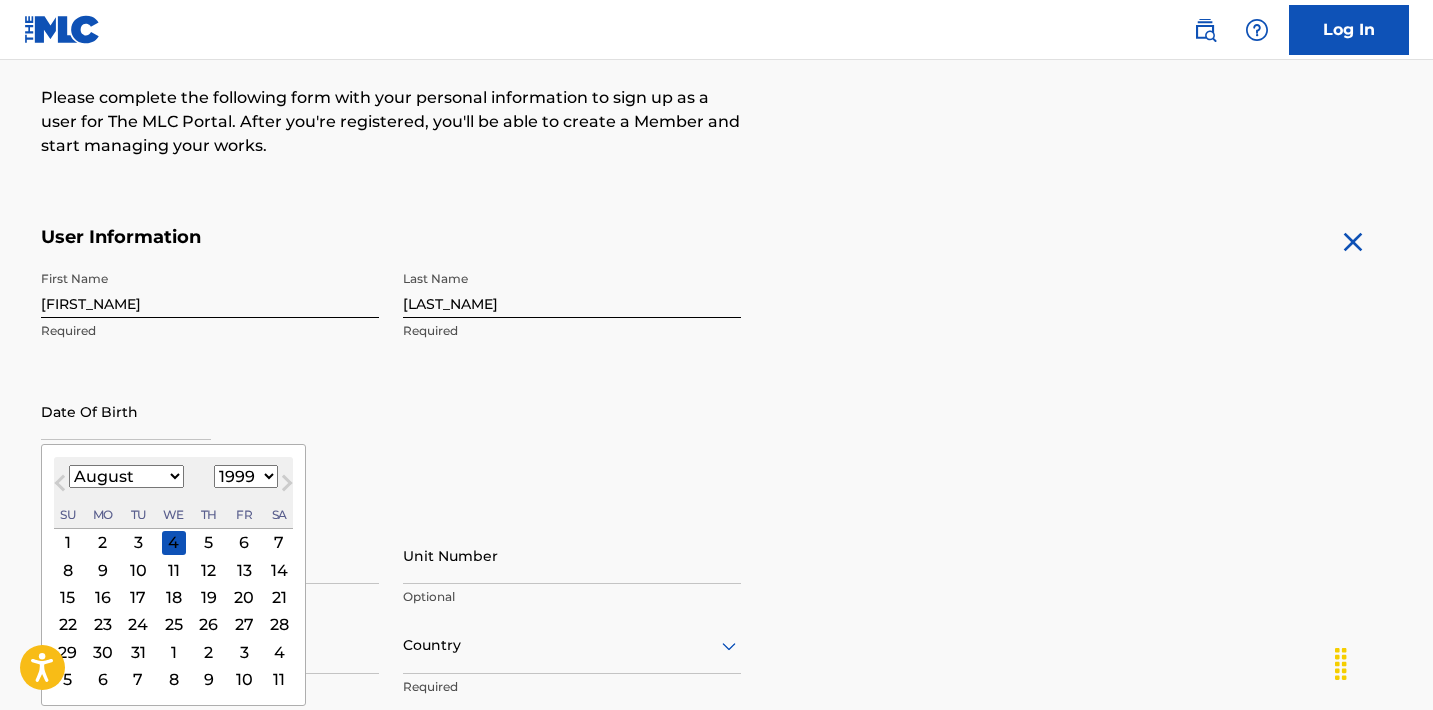 click on "January February March April May June July August September October November December" at bounding box center (126, 476) 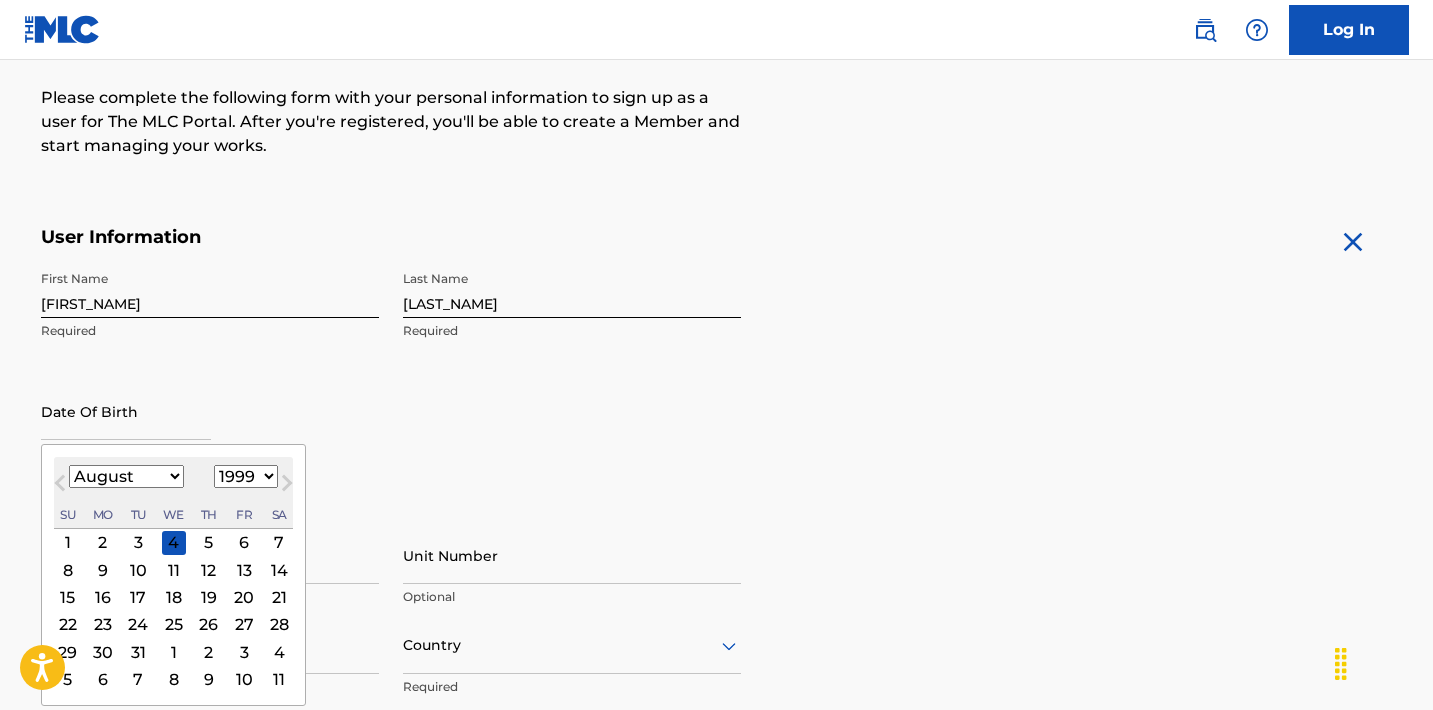 select on "4" 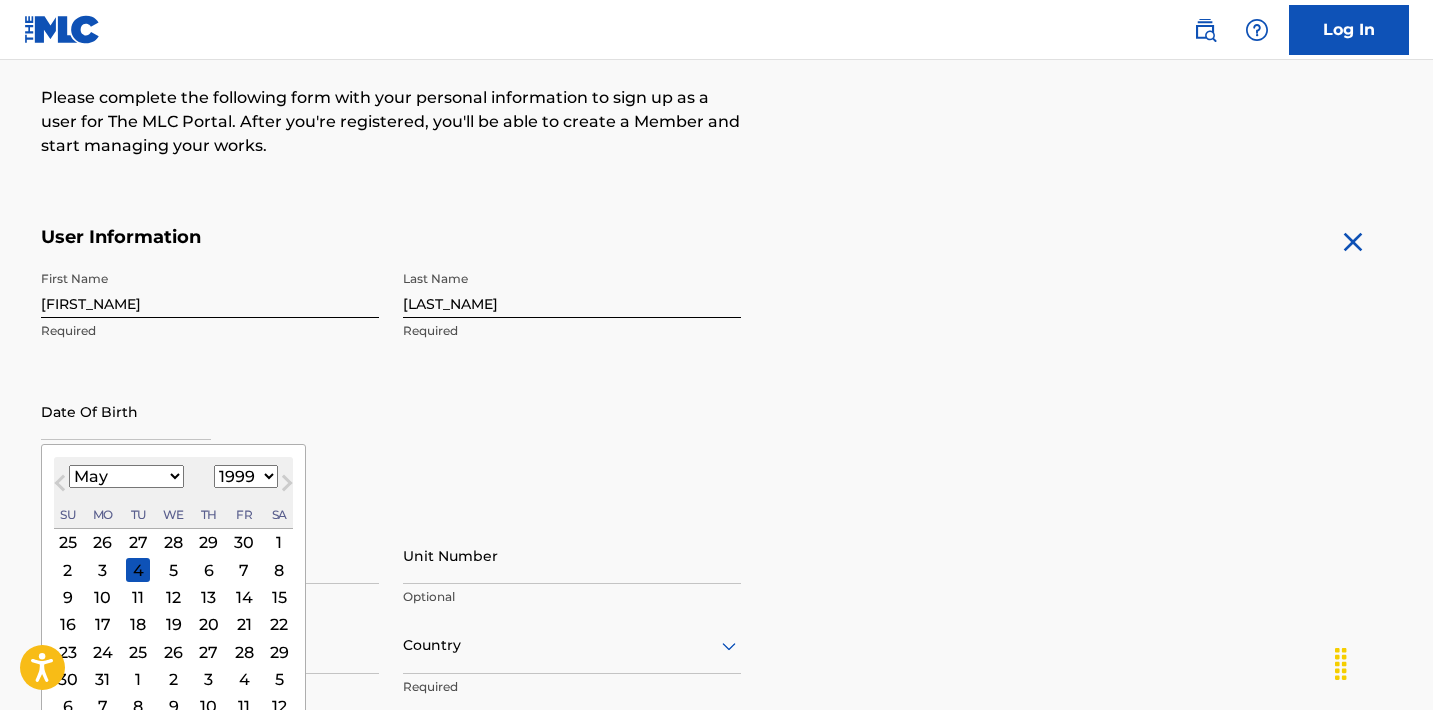 click on "20" at bounding box center (208, 624) 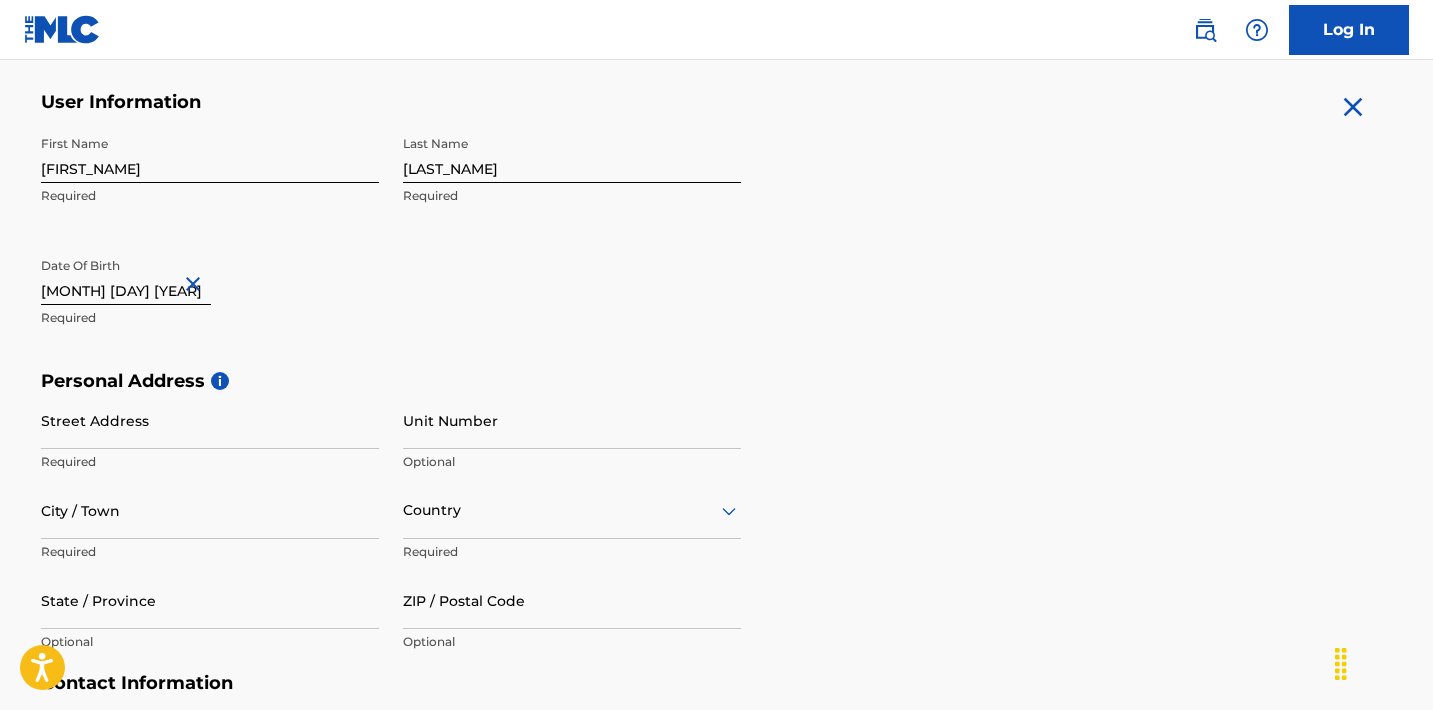 scroll, scrollTop: 395, scrollLeft: 0, axis: vertical 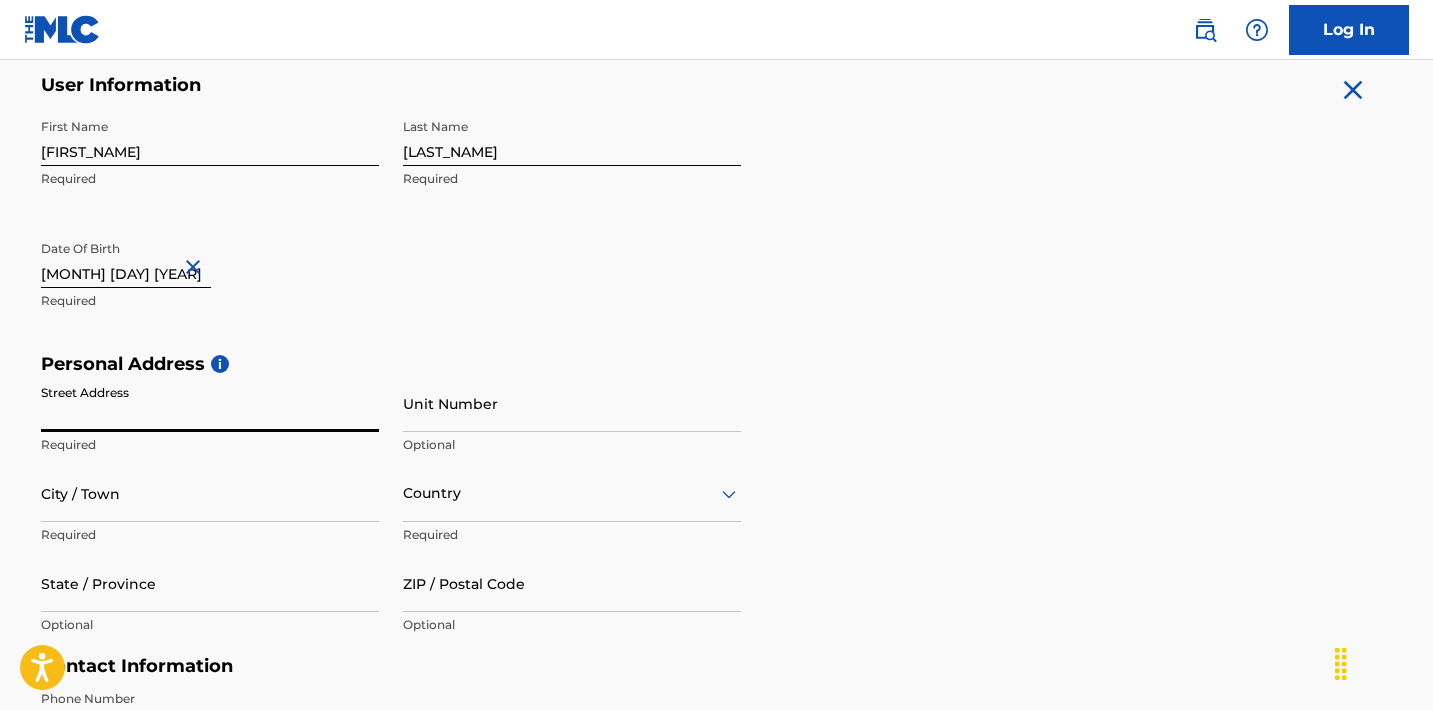 click on "Street Address" at bounding box center (210, 403) 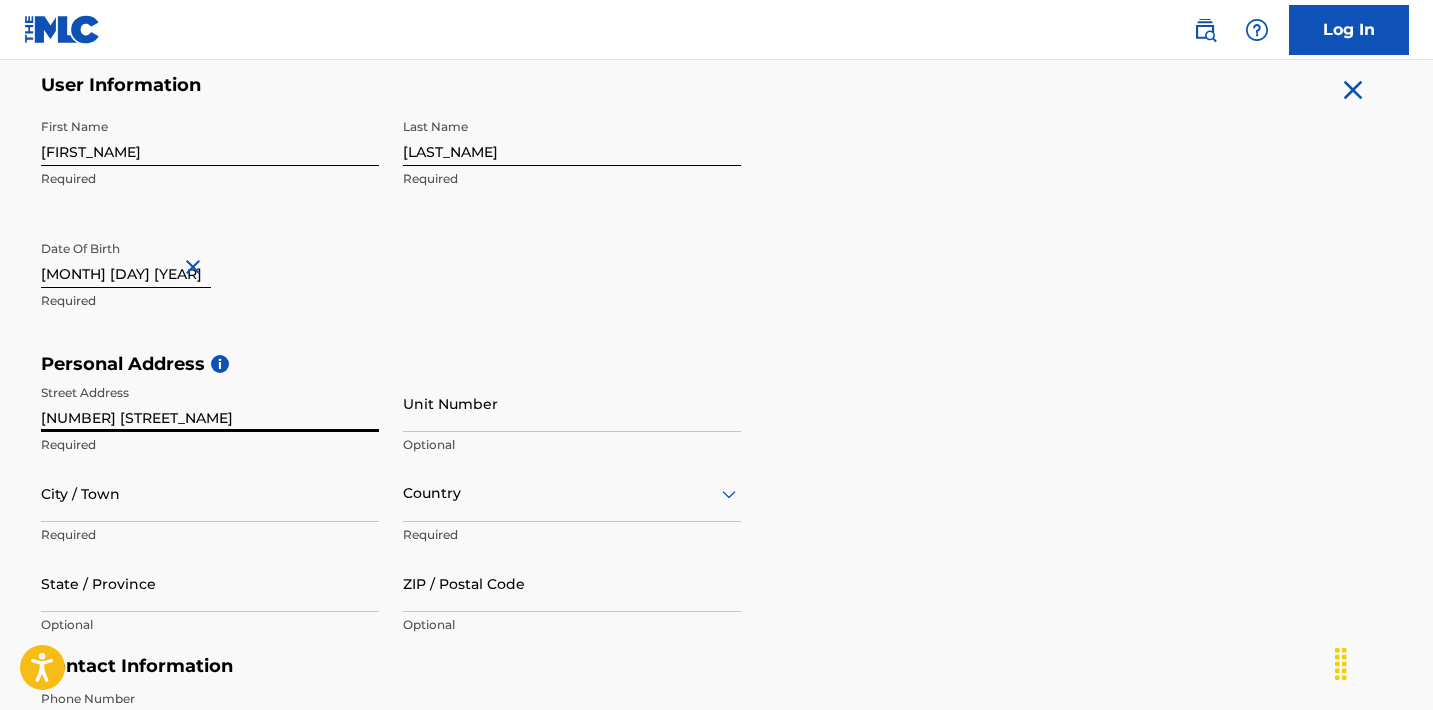 type on "[NUMBER] [STREET_NAME]" 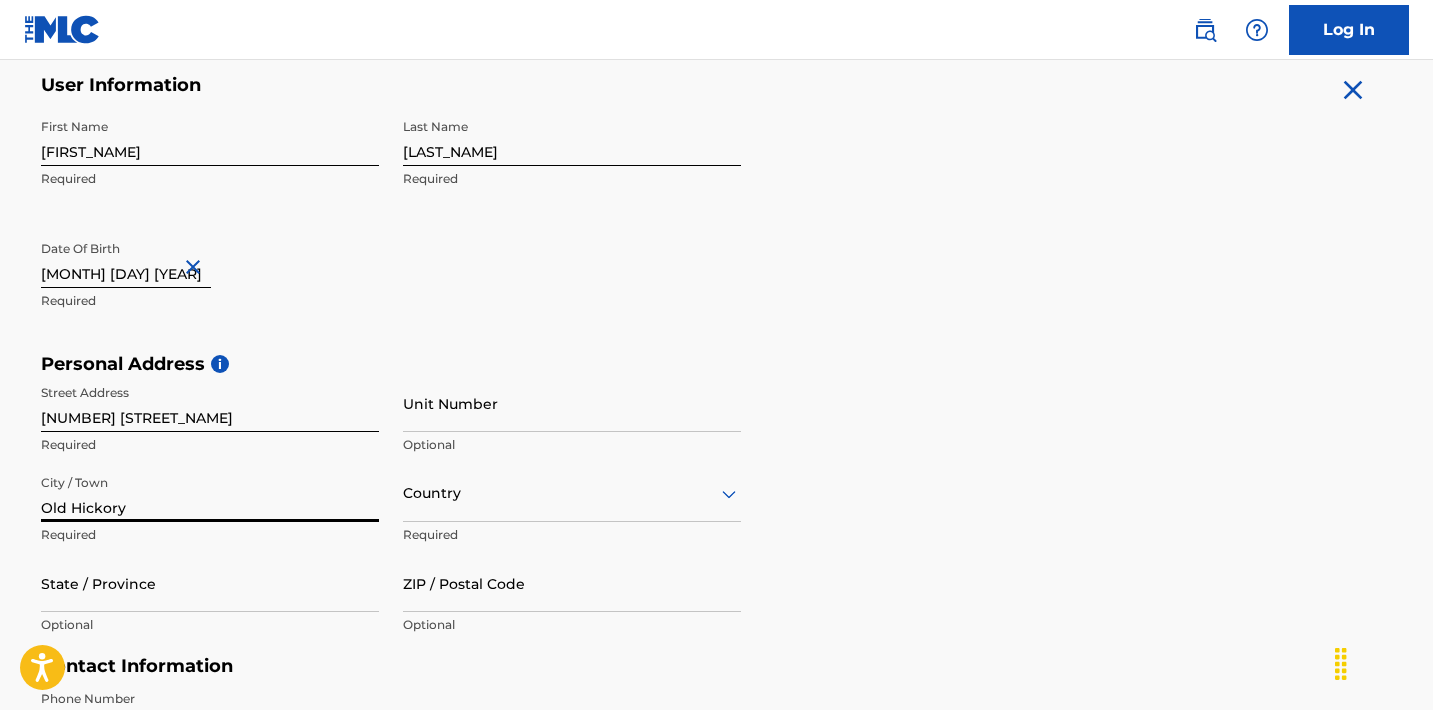 type on "Old Hickory" 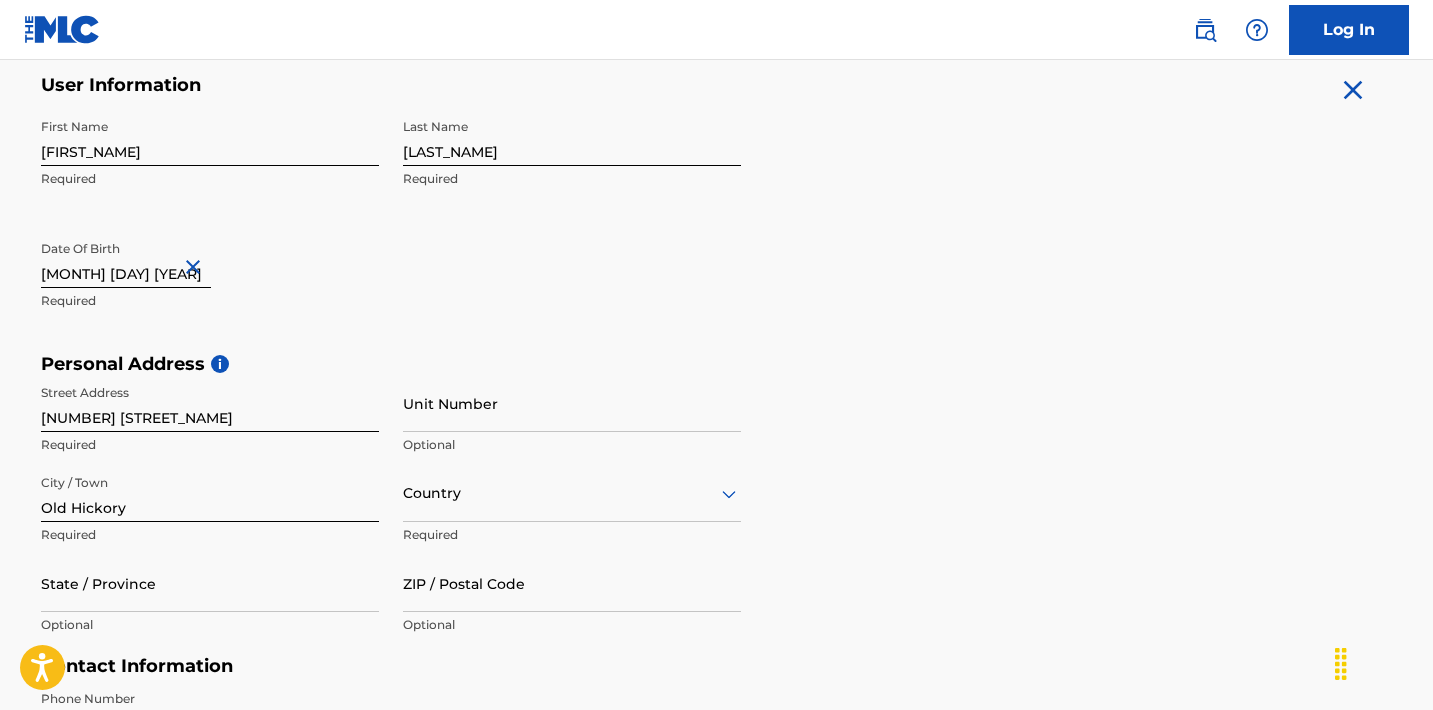 click on "option , selected. Select is focused ,type to refine list, press Down to open the menu,  Country" at bounding box center [572, 493] 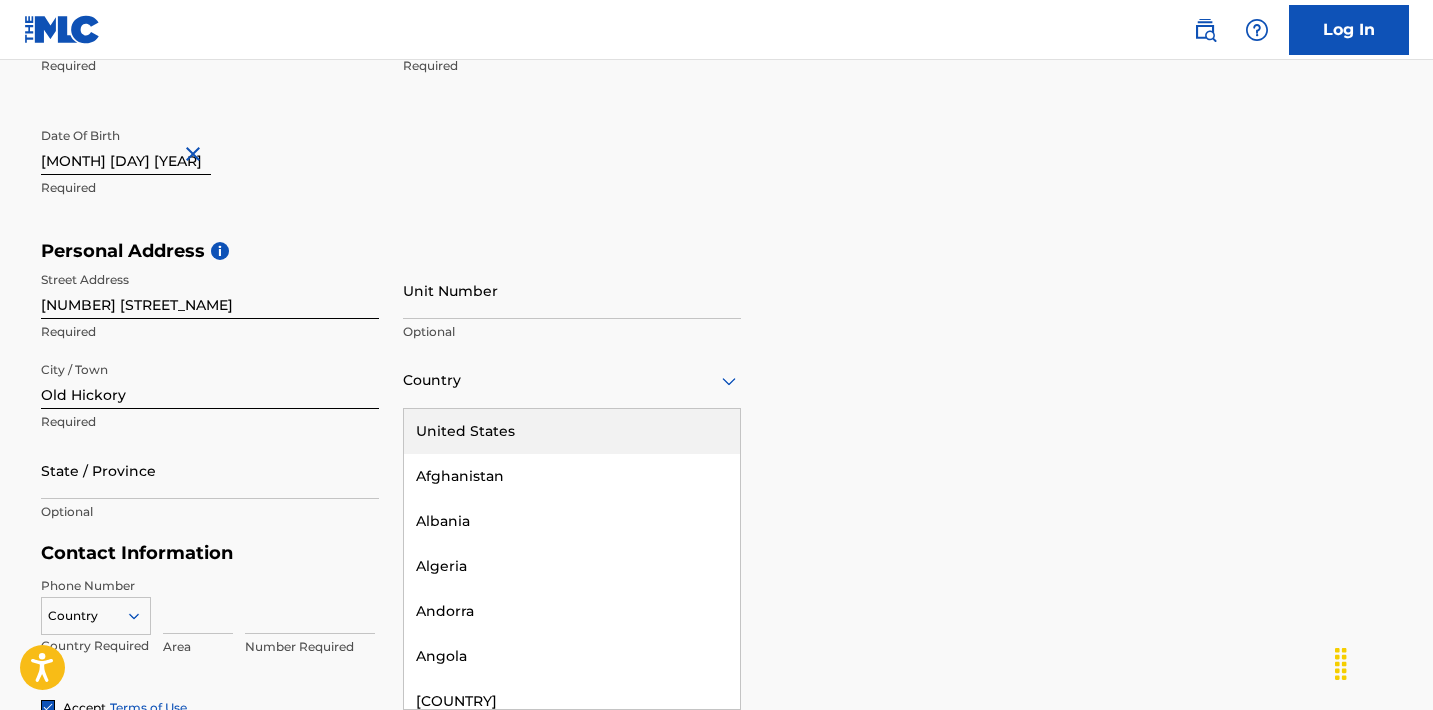 click on "United States" at bounding box center [572, 431] 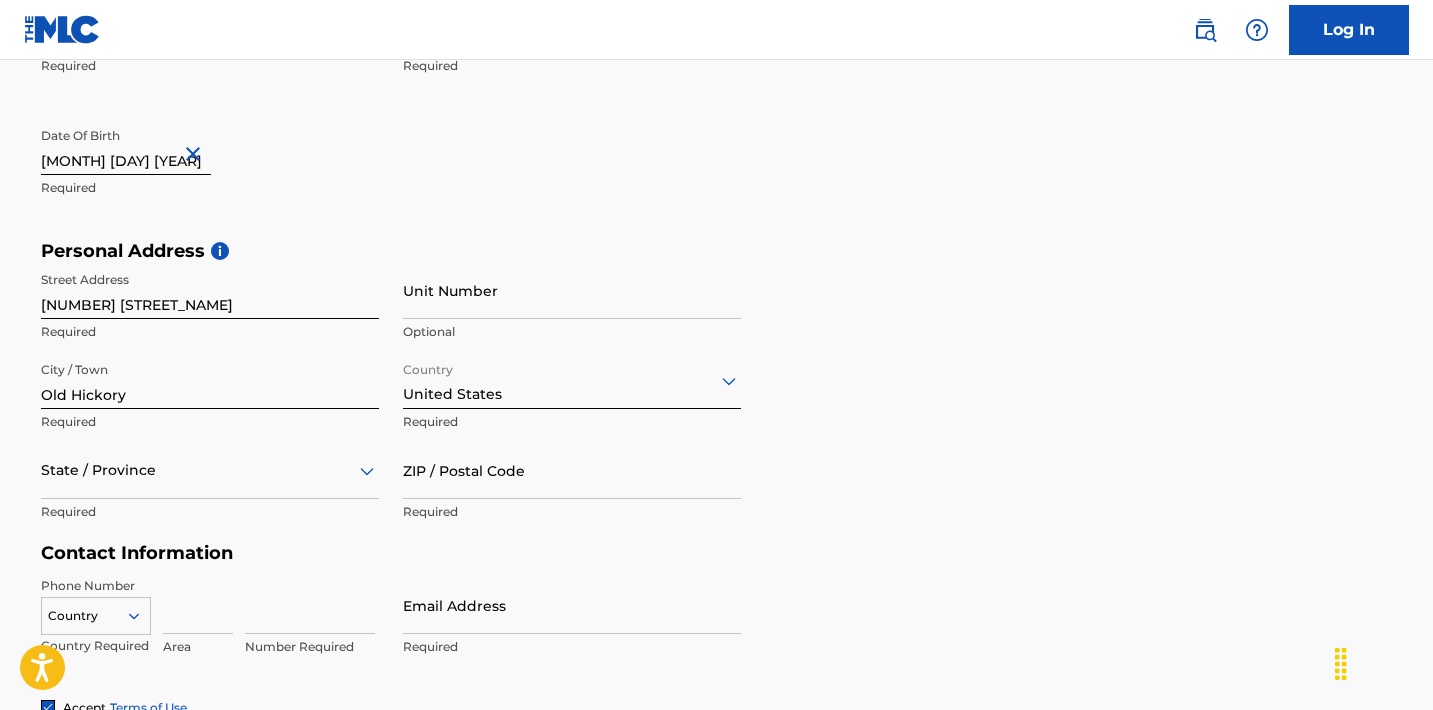 click on "State / Province" at bounding box center [210, 470] 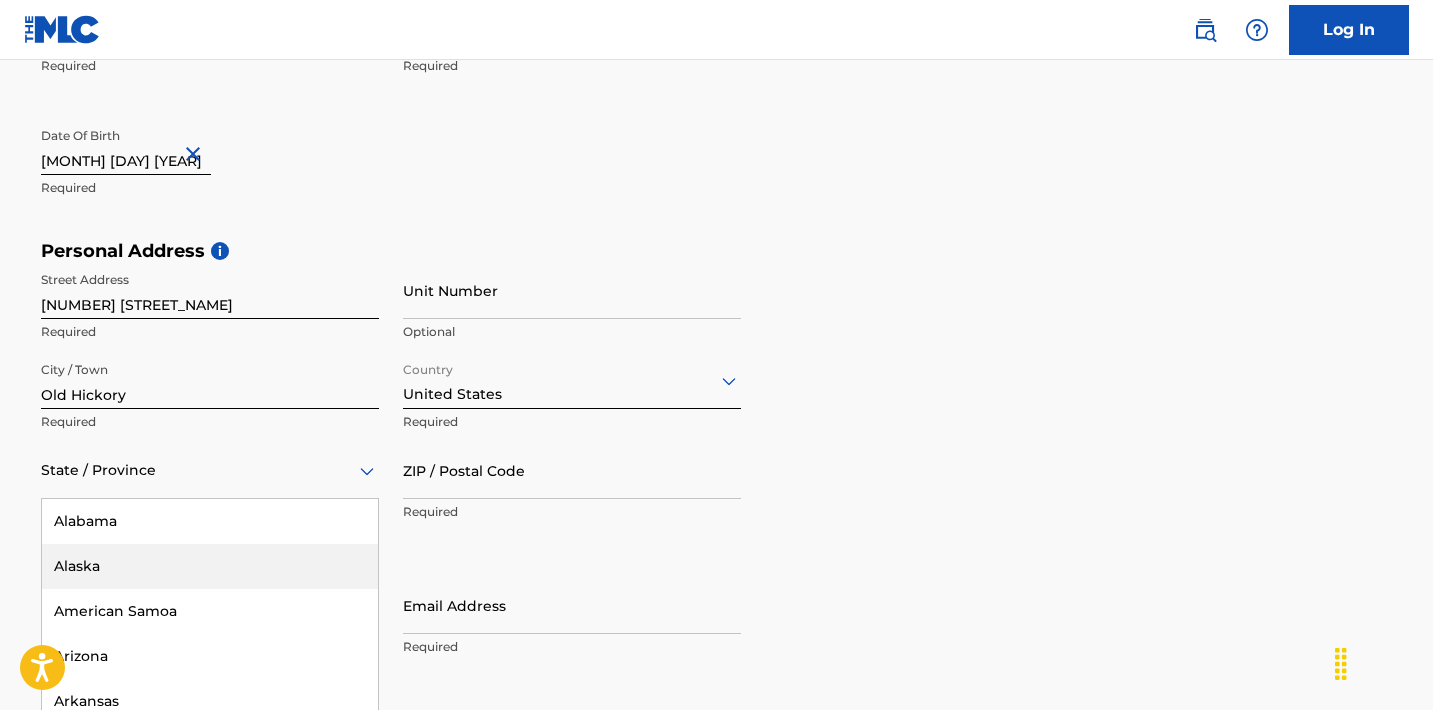 scroll, scrollTop: 598, scrollLeft: 0, axis: vertical 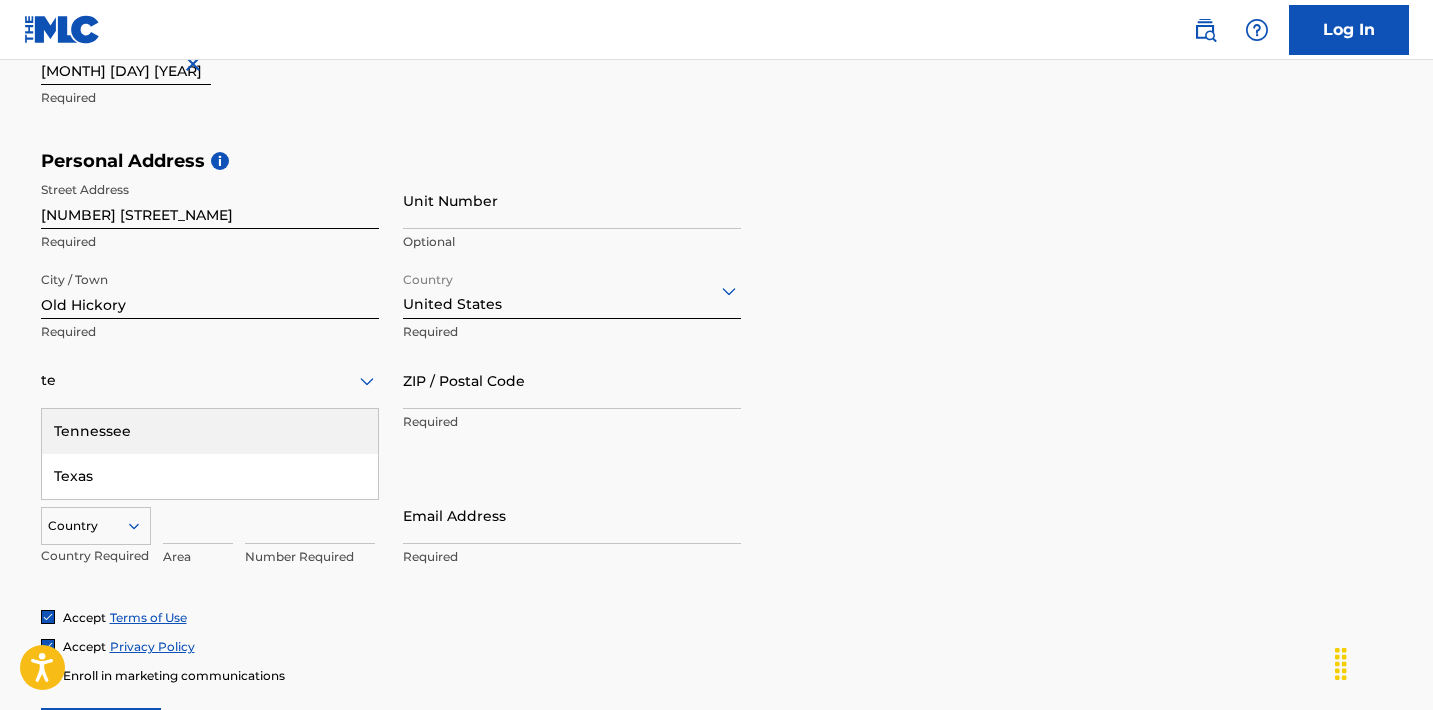 type on "[STREET_NAME]" 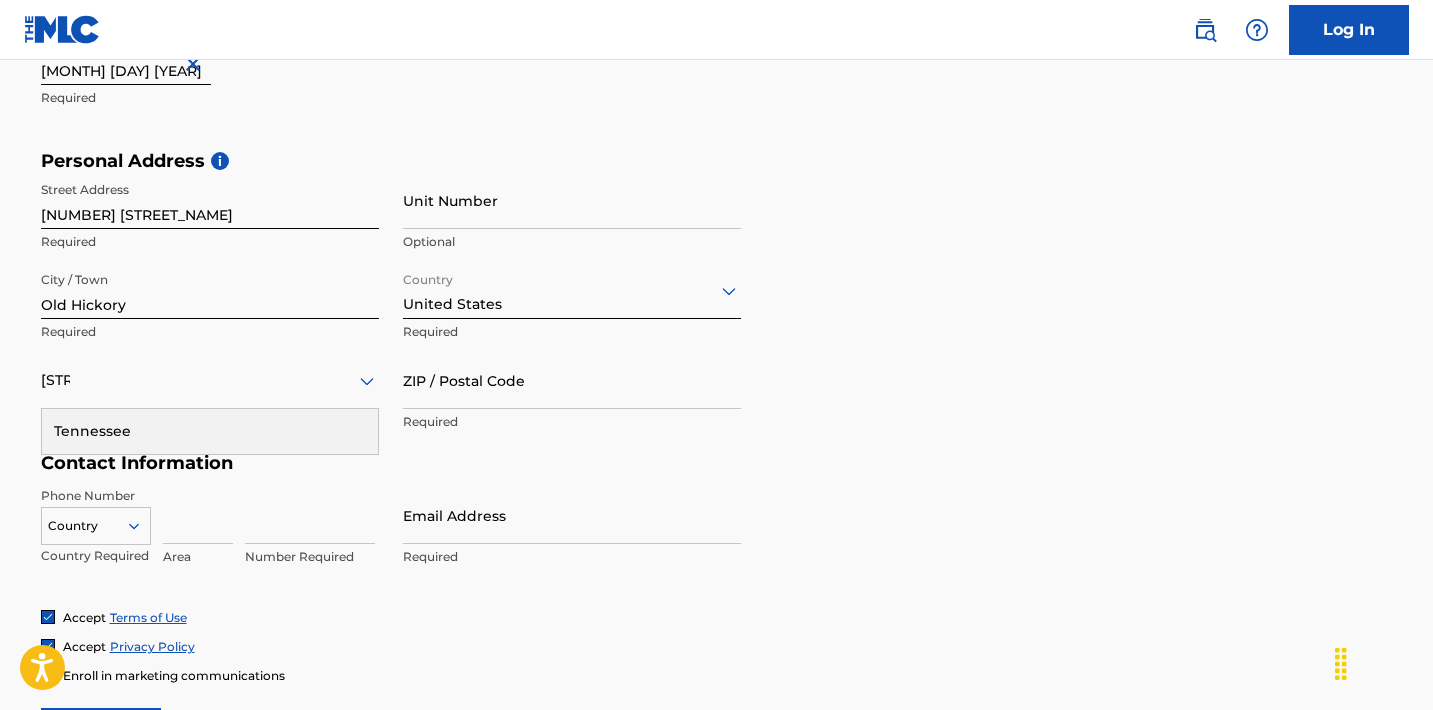 click on "Tennessee" at bounding box center [210, 431] 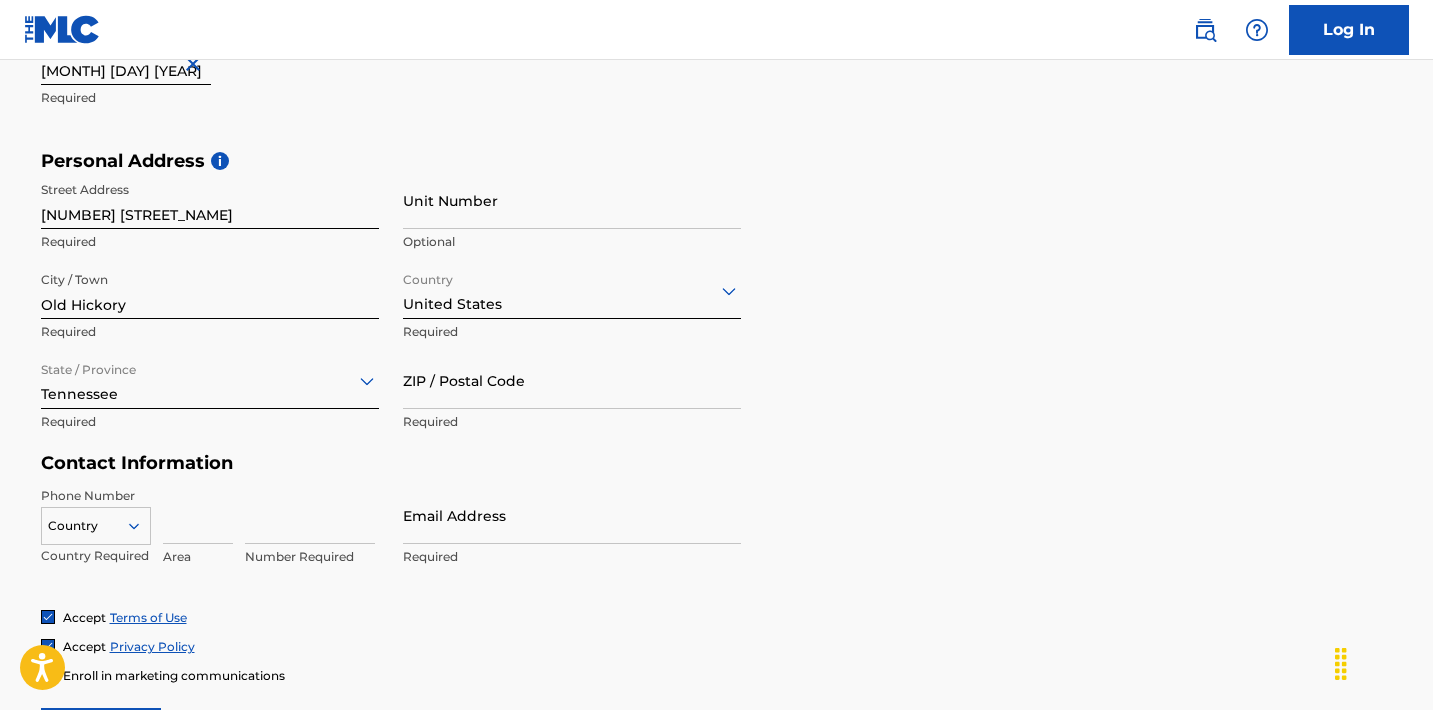 click on "ZIP / Postal Code" at bounding box center (572, 380) 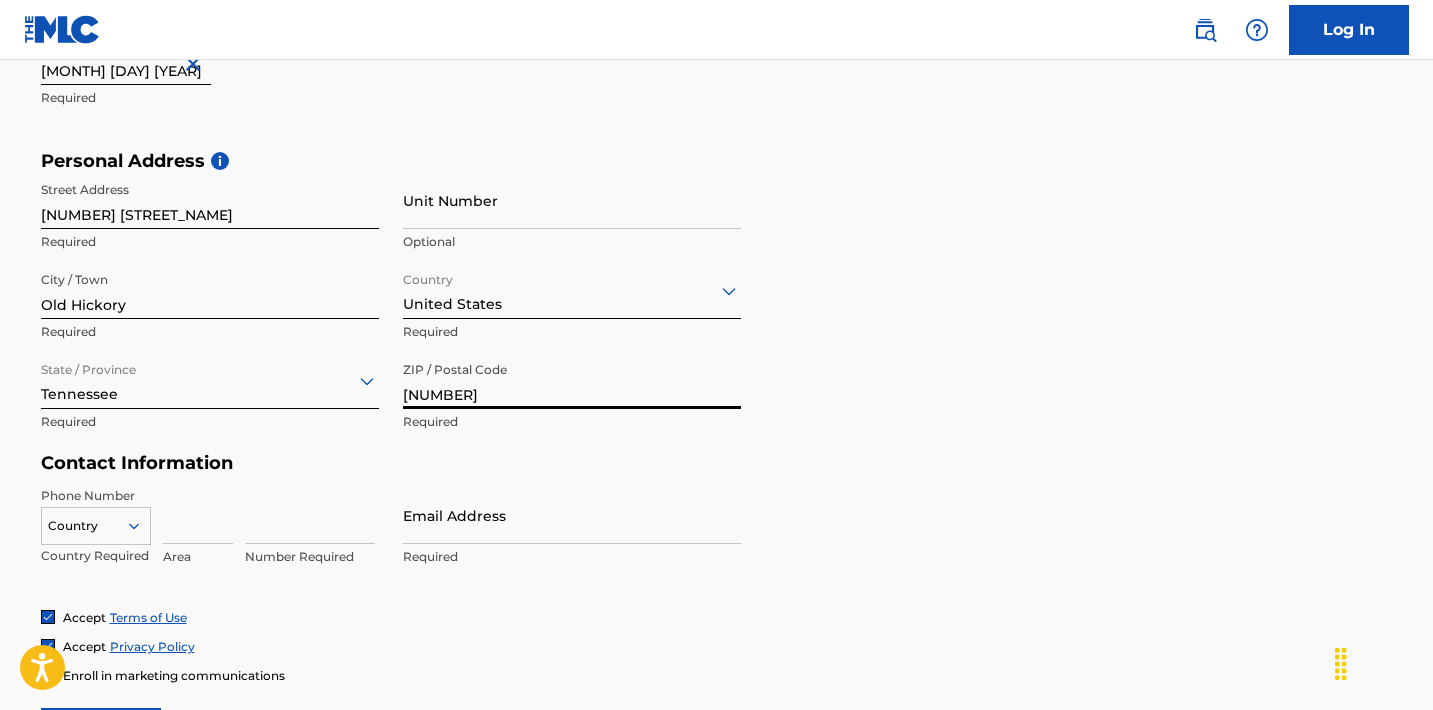 type on "[NUMBER]" 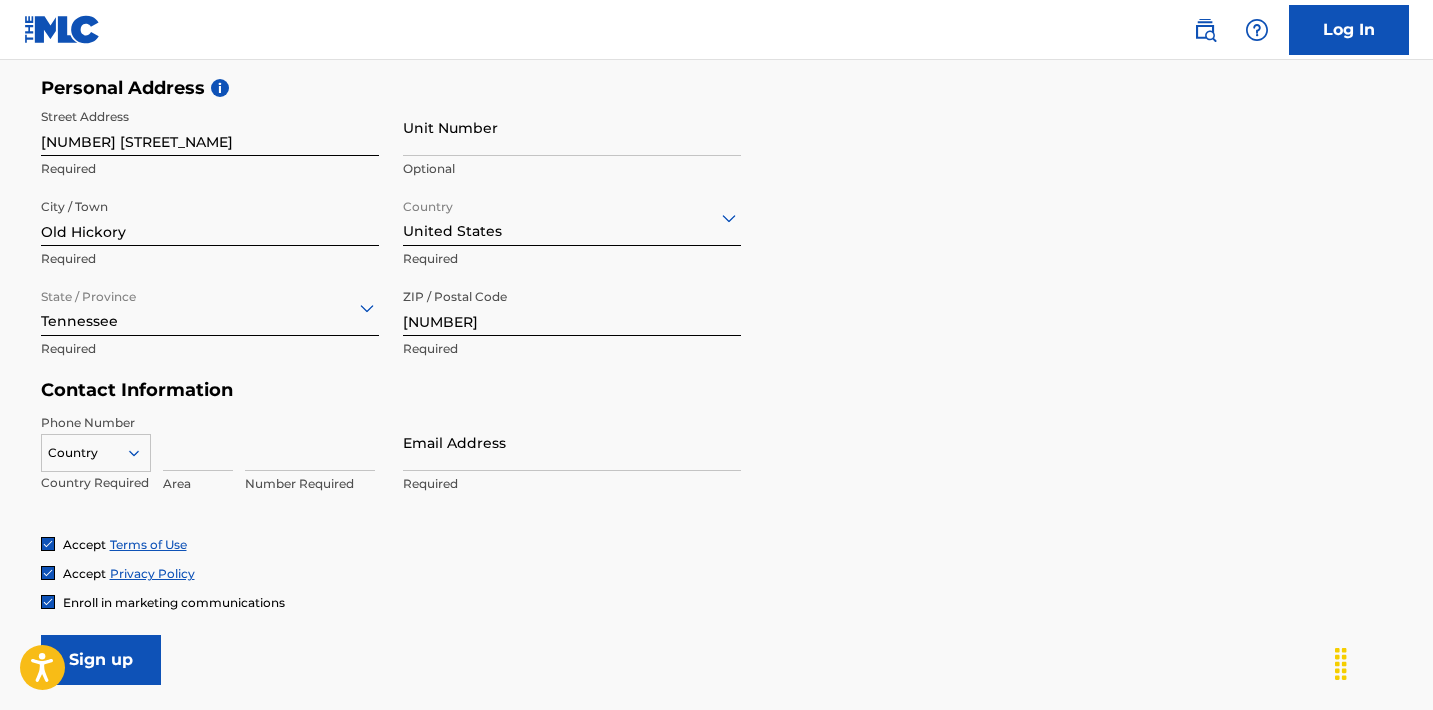 scroll, scrollTop: 707, scrollLeft: 0, axis: vertical 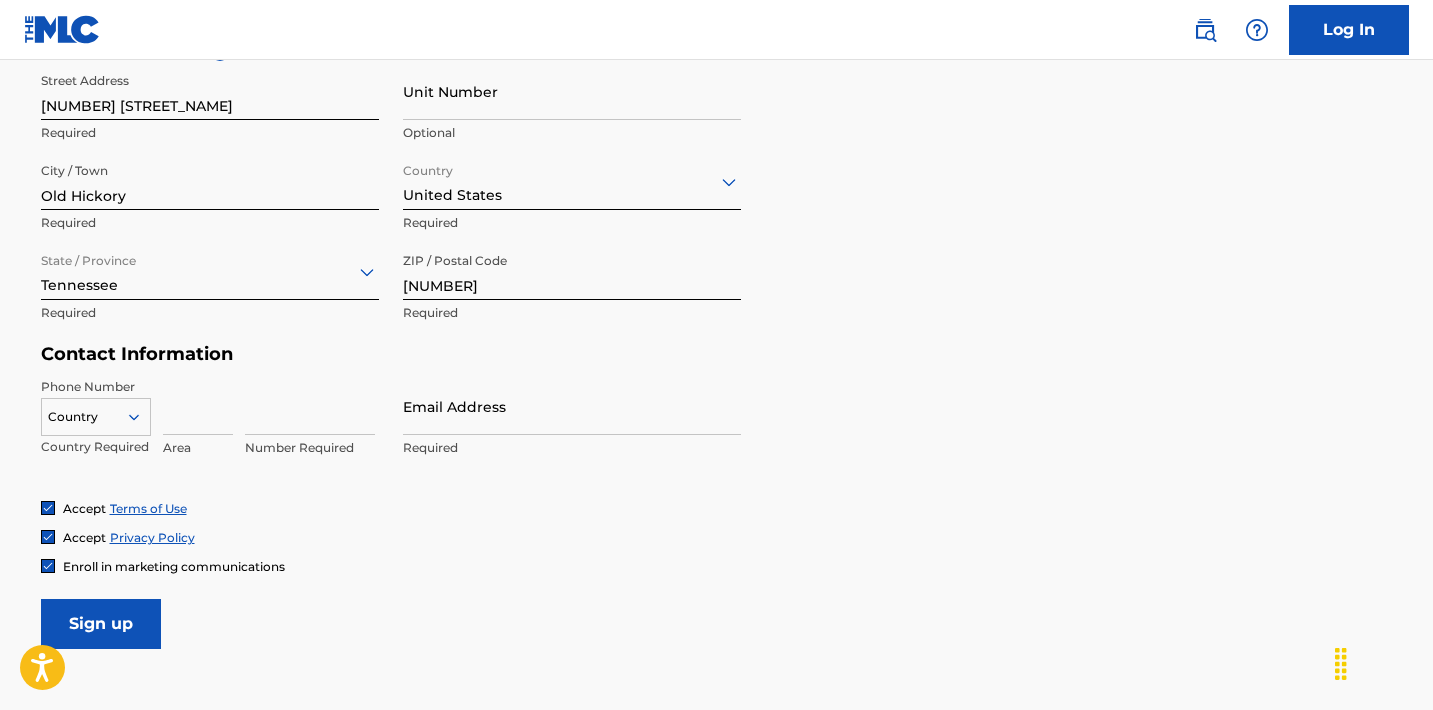 click at bounding box center [198, 406] 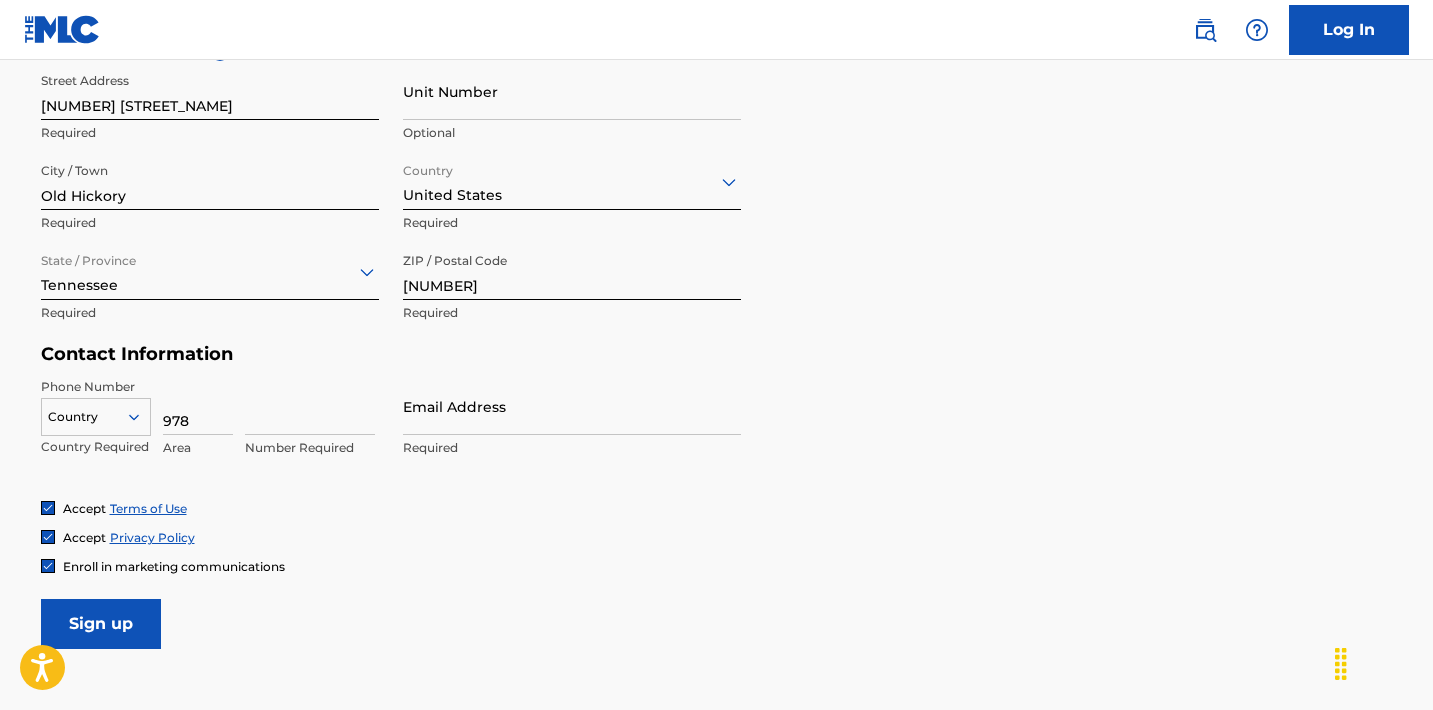 type on "978" 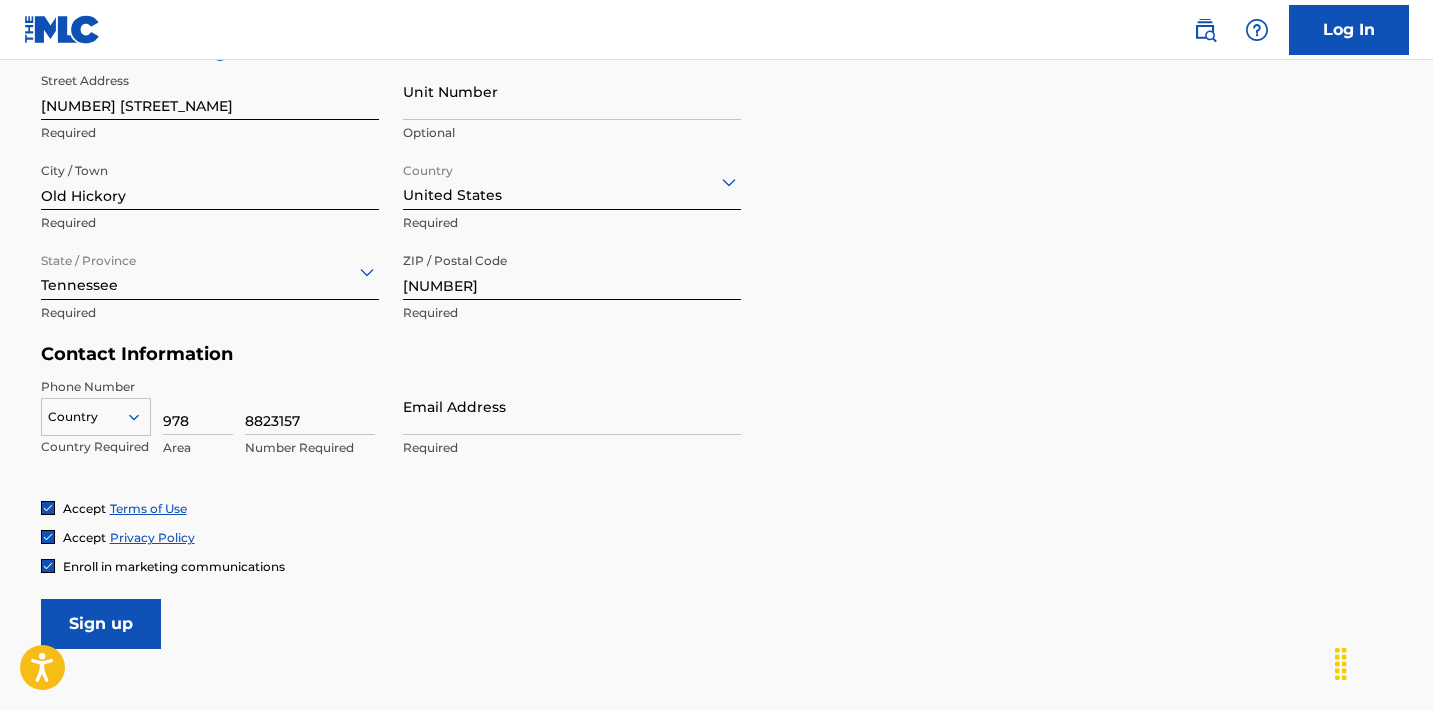 type on "8823157" 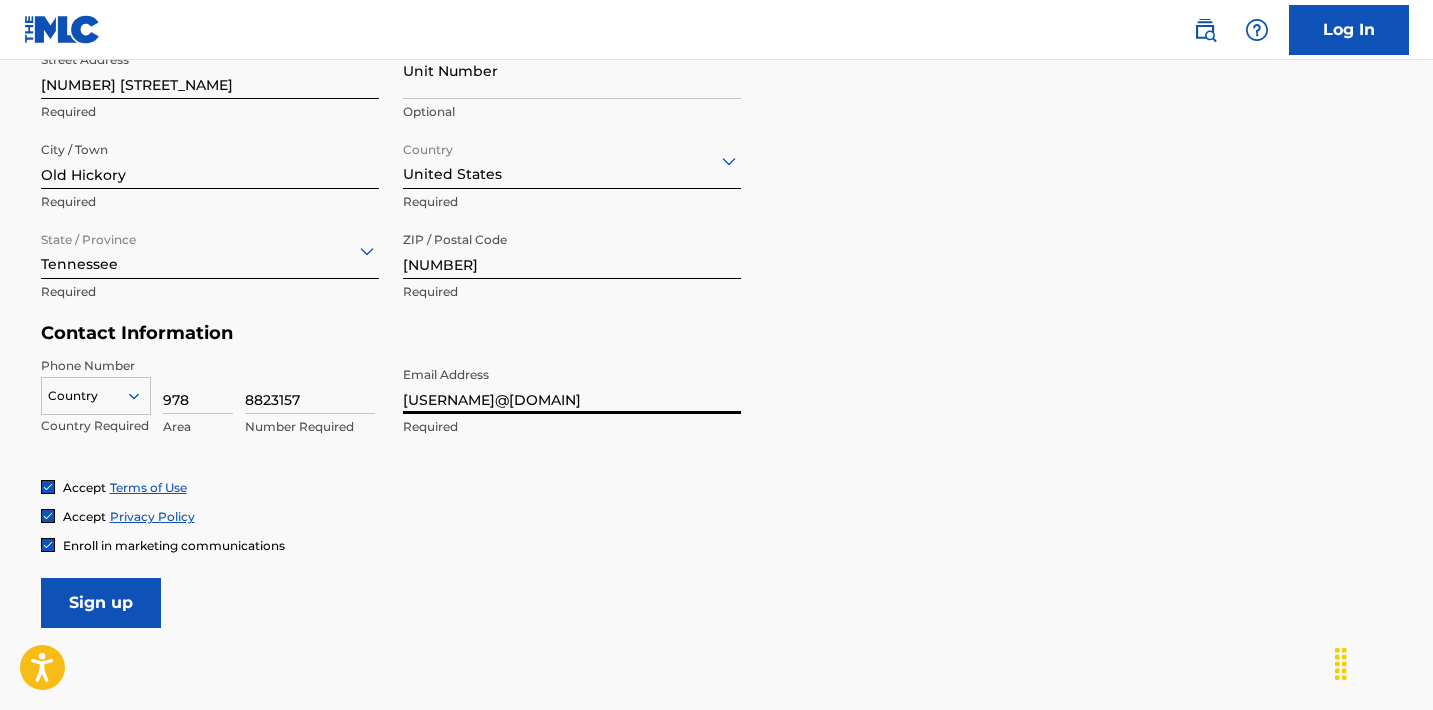 scroll, scrollTop: 739, scrollLeft: 0, axis: vertical 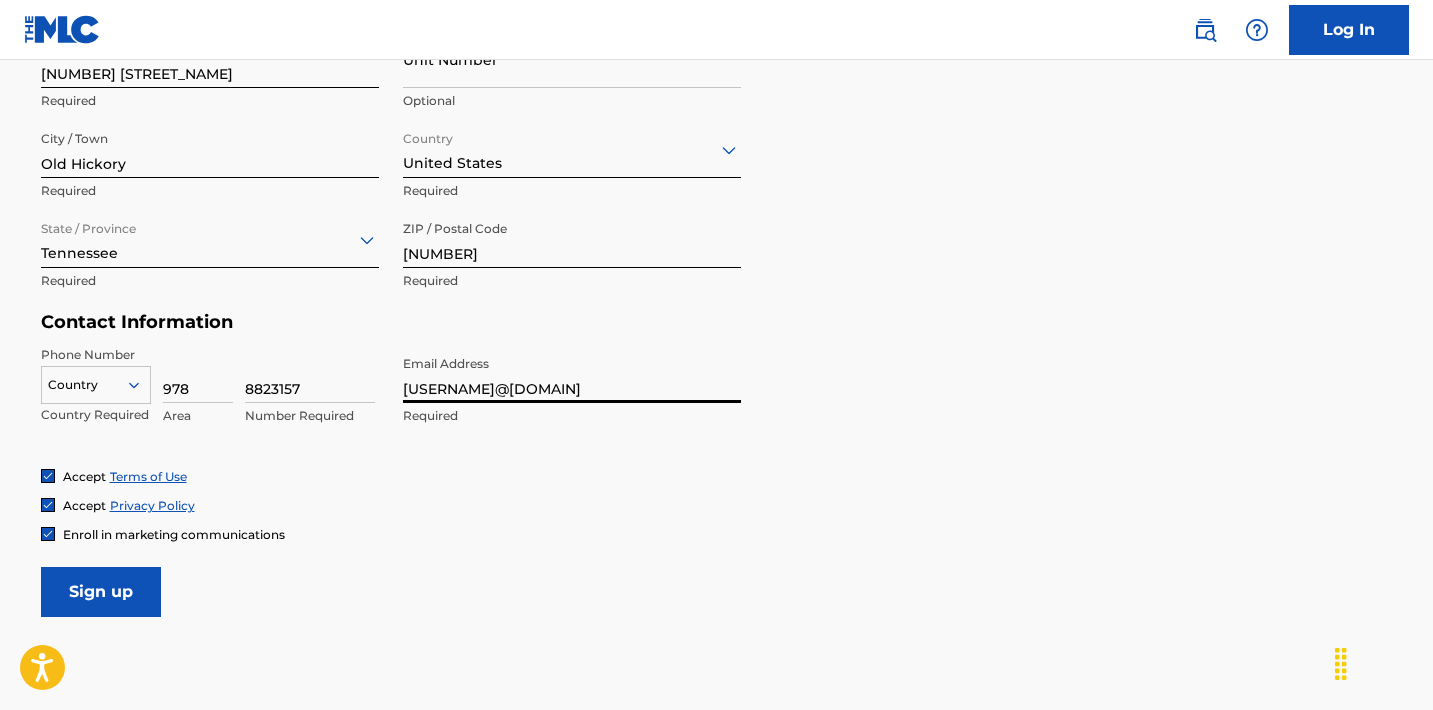 type on "[USERNAME]@[DOMAIN]" 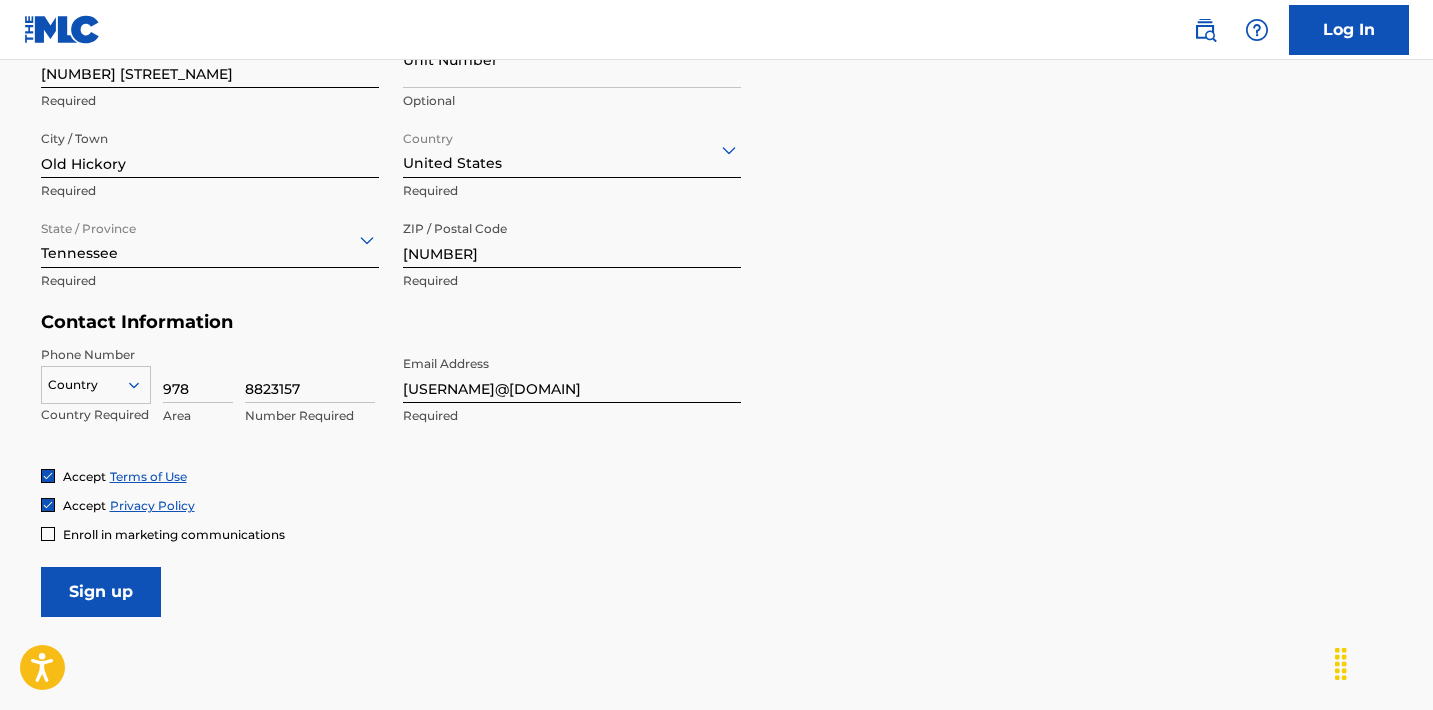 click on "Sign up" at bounding box center (101, 592) 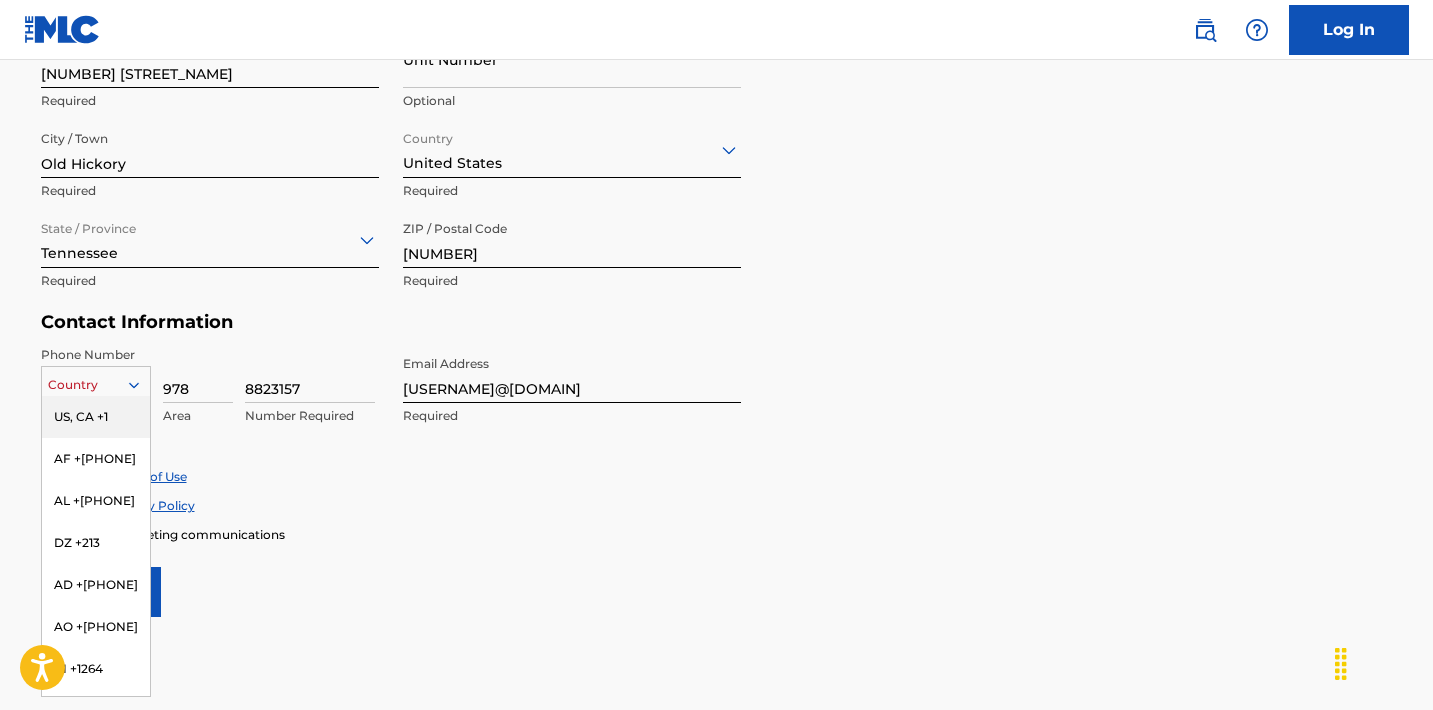click at bounding box center (96, 385) 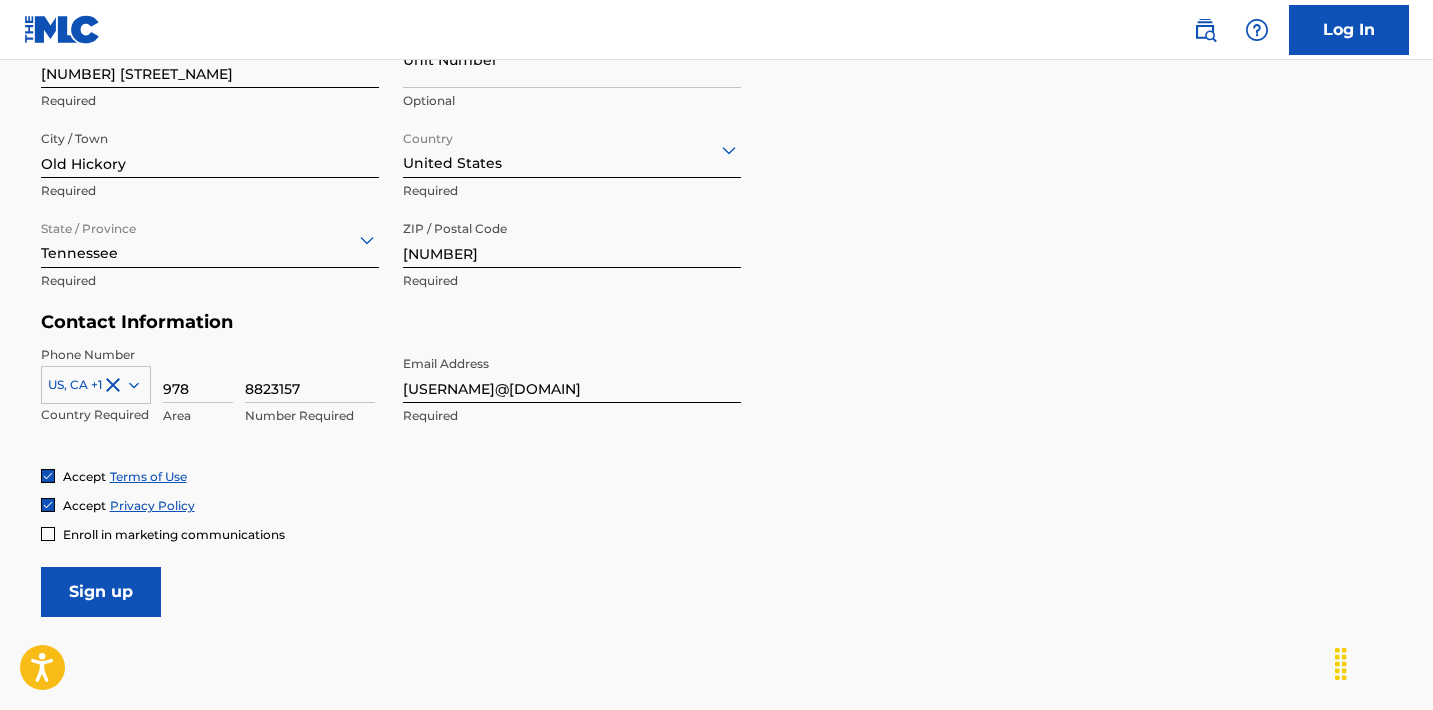 click on "Sign up" at bounding box center (101, 592) 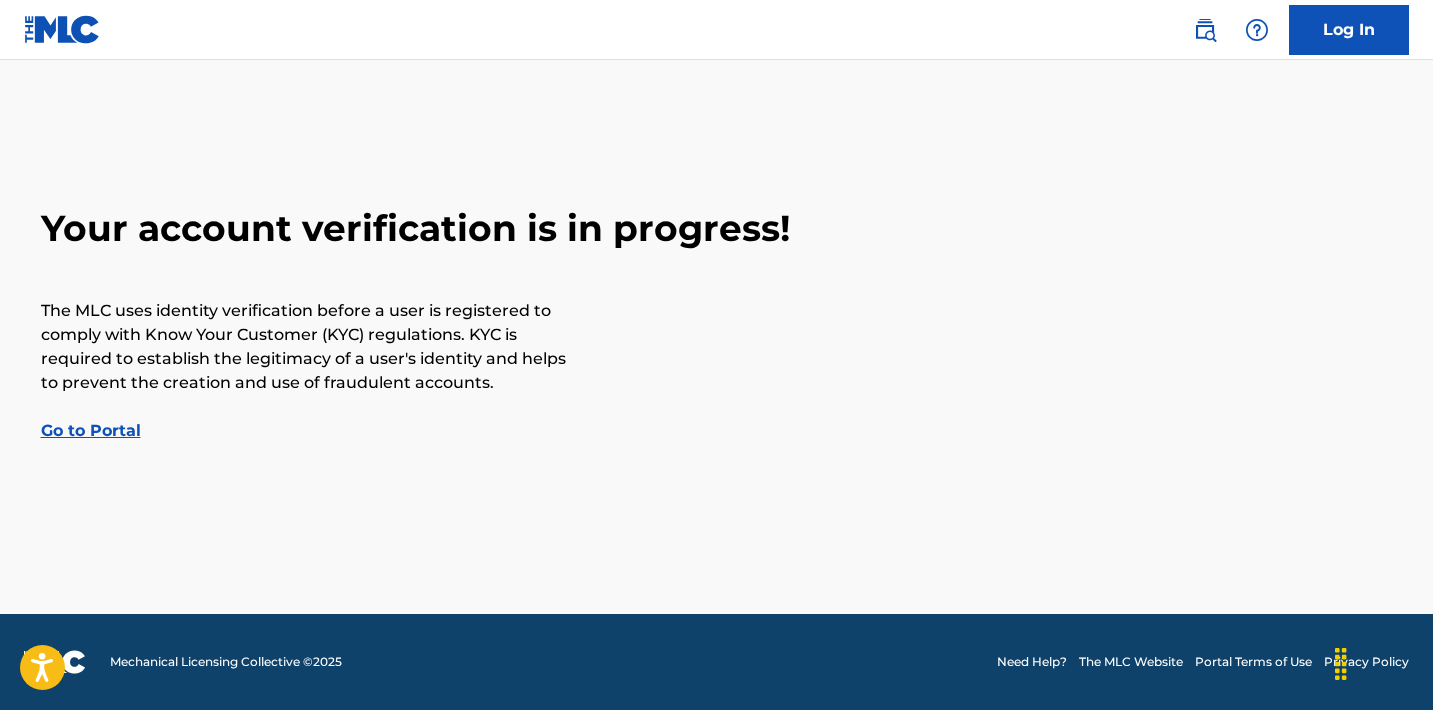 scroll, scrollTop: 0, scrollLeft: 0, axis: both 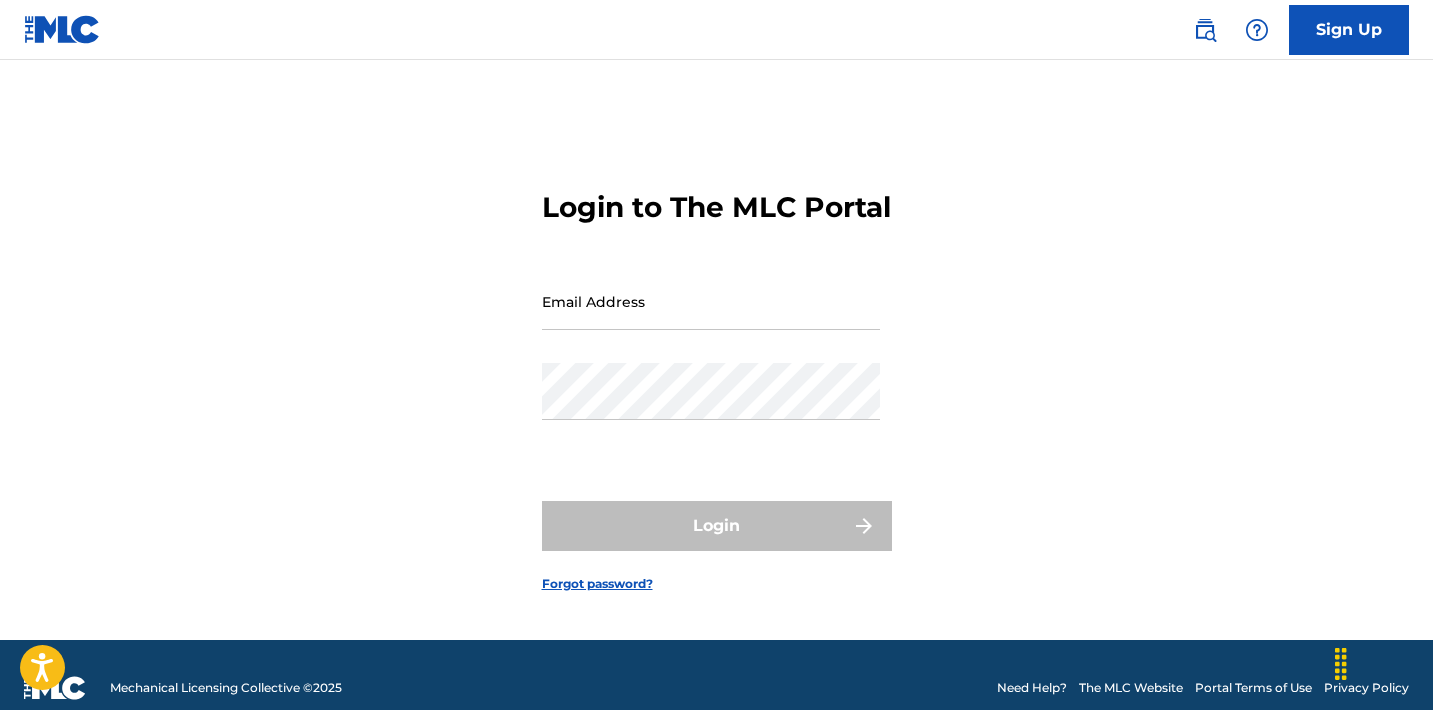 click at bounding box center [62, 29] 